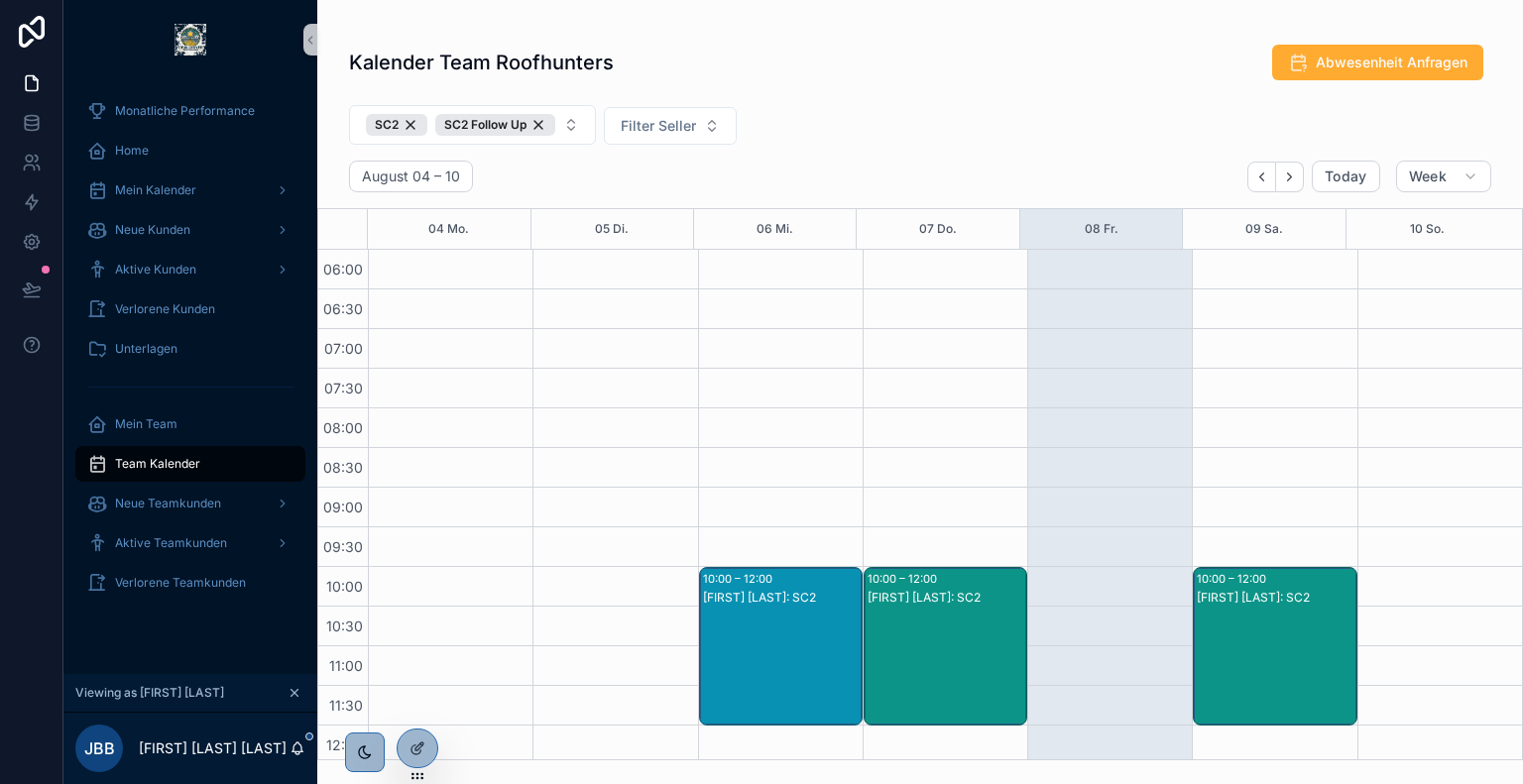 scroll, scrollTop: 0, scrollLeft: 0, axis: both 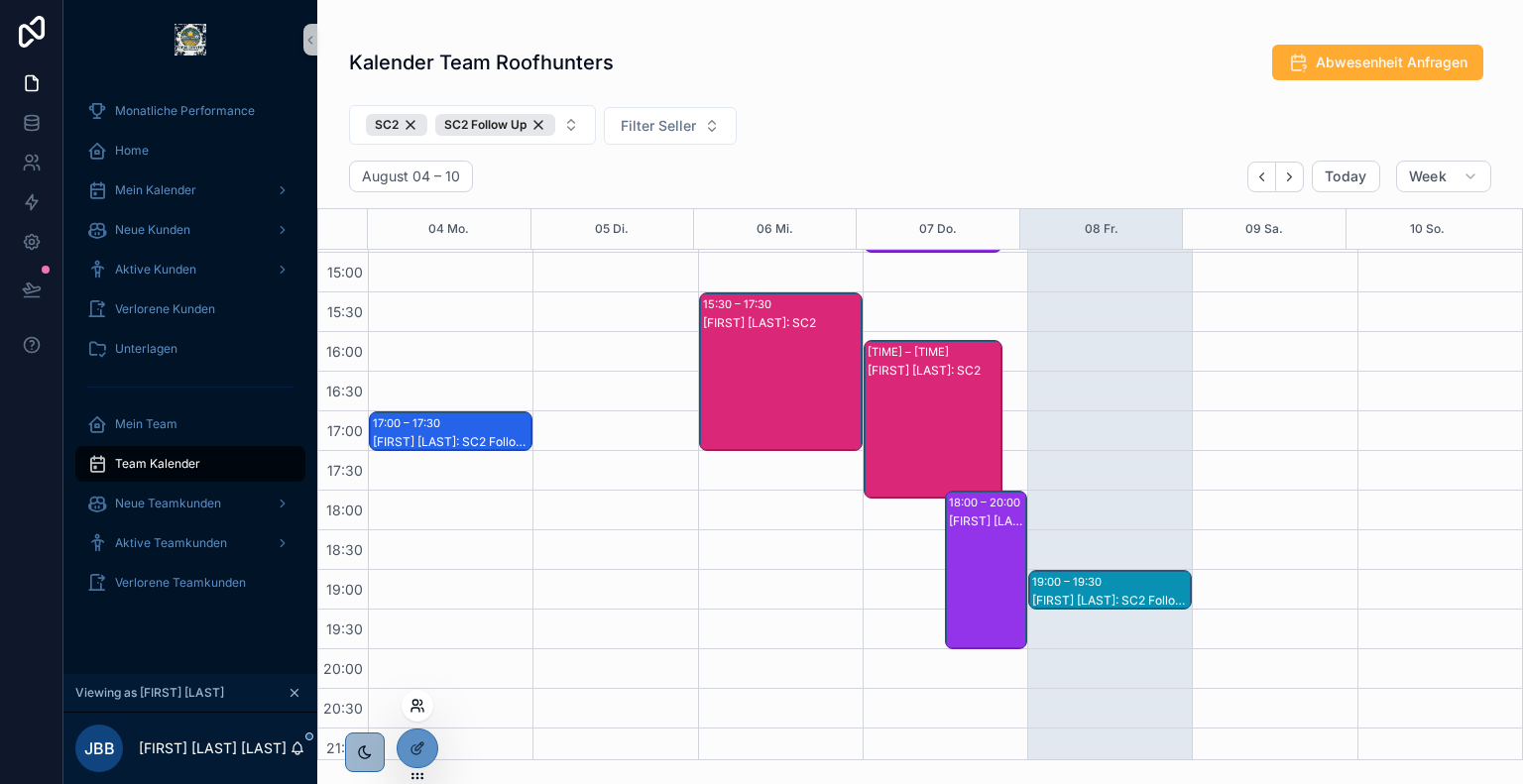 click 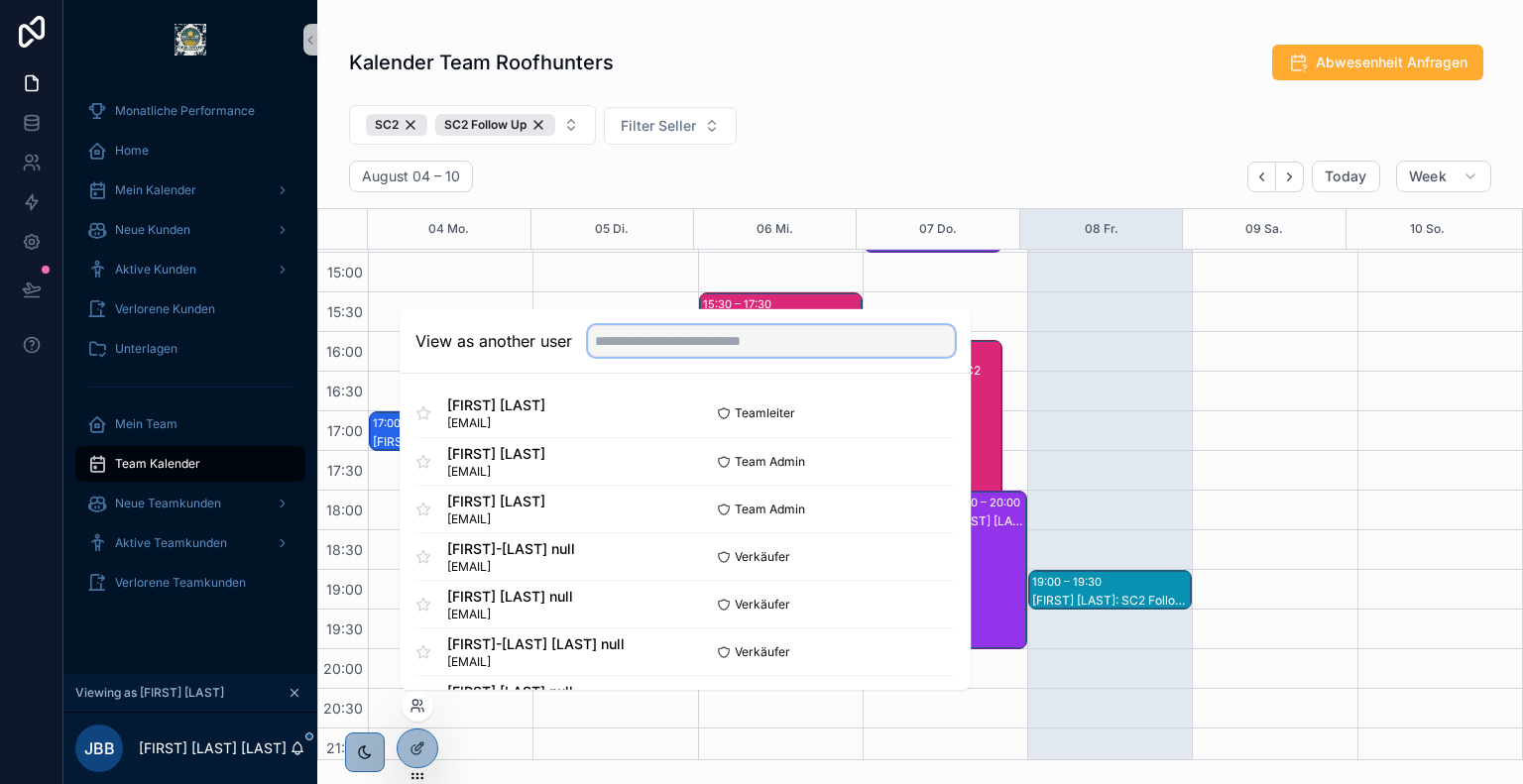 click at bounding box center (771, 341) 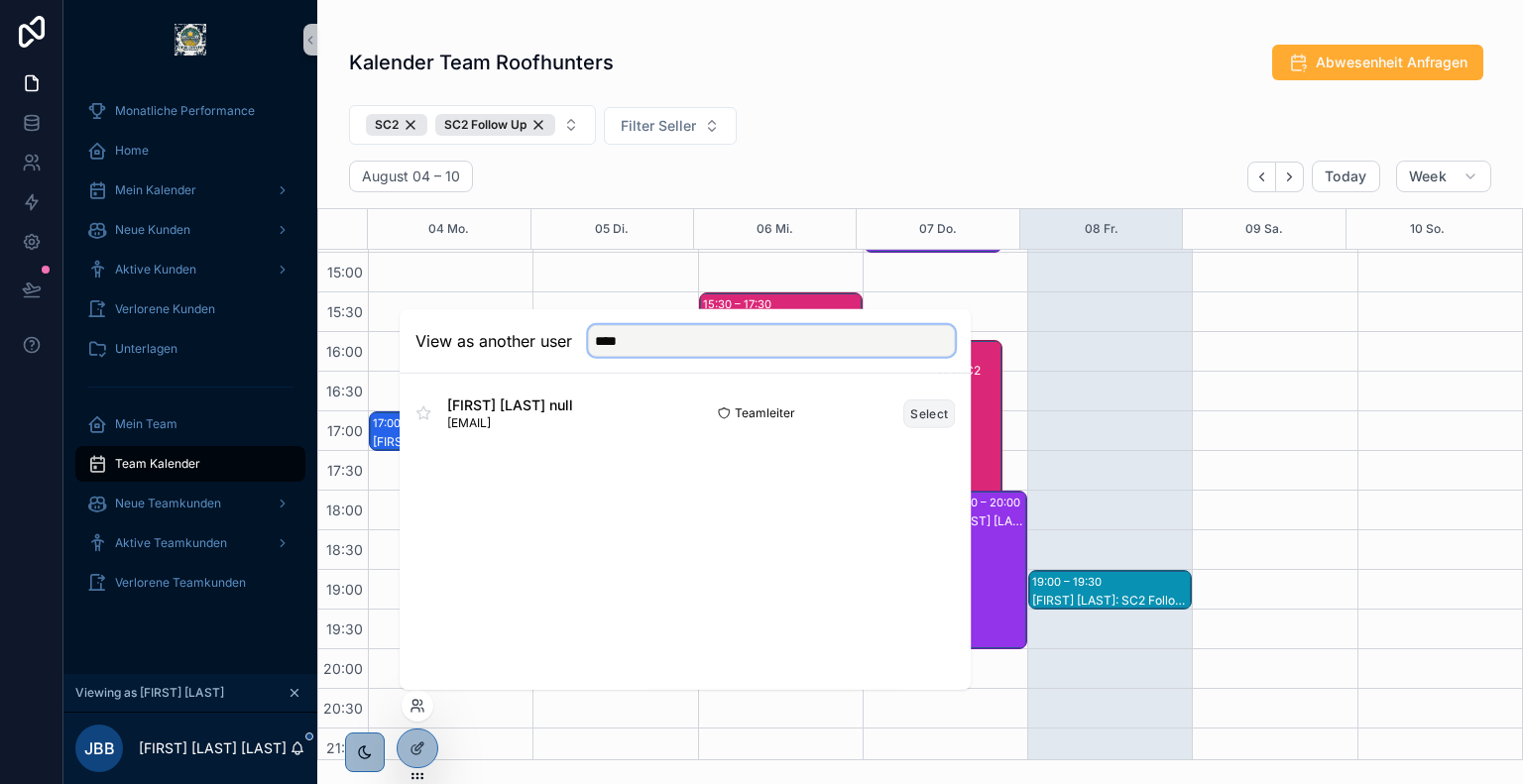 type on "****" 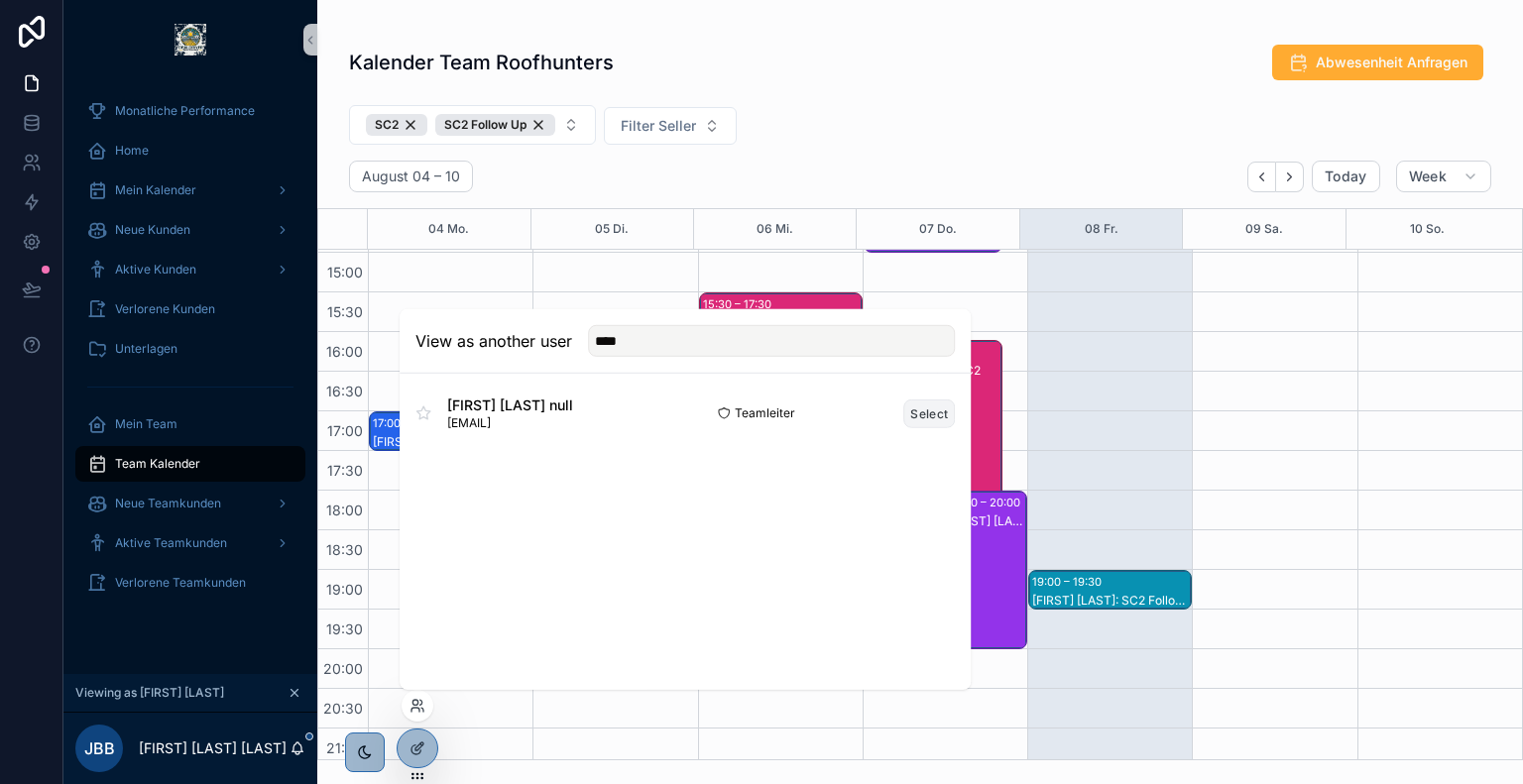 click on "Select" at bounding box center (929, 412) 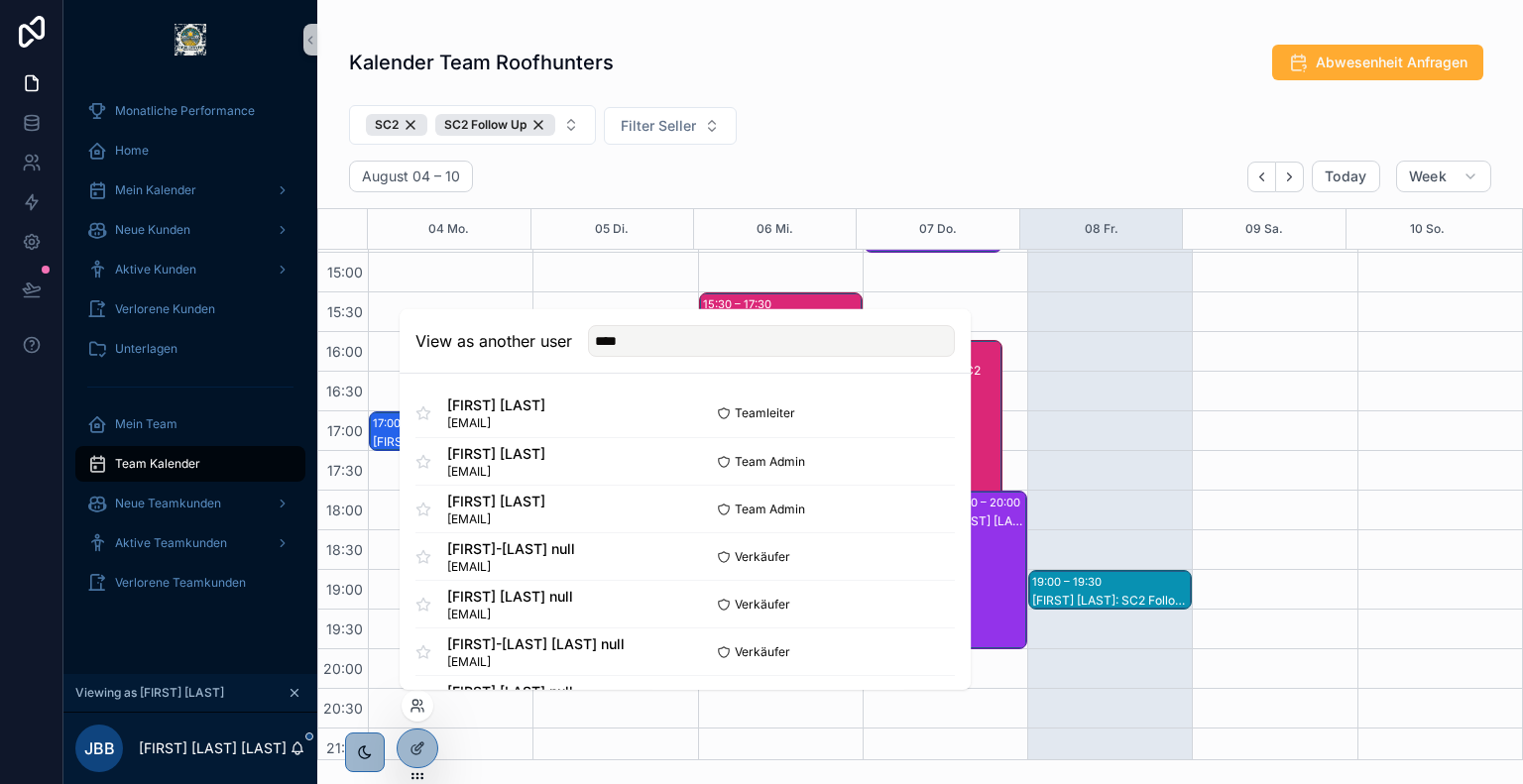 type 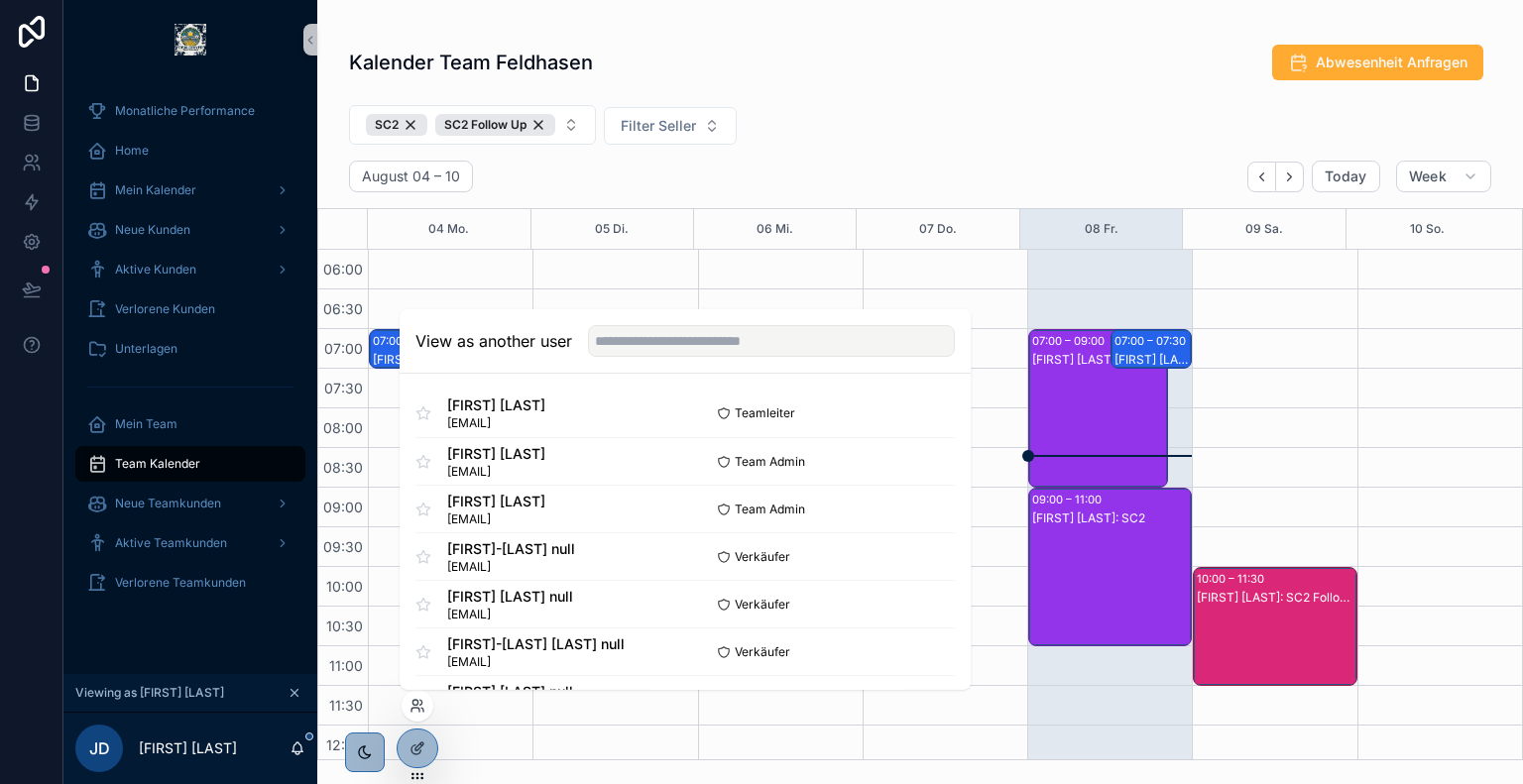scroll, scrollTop: 476, scrollLeft: 0, axis: vertical 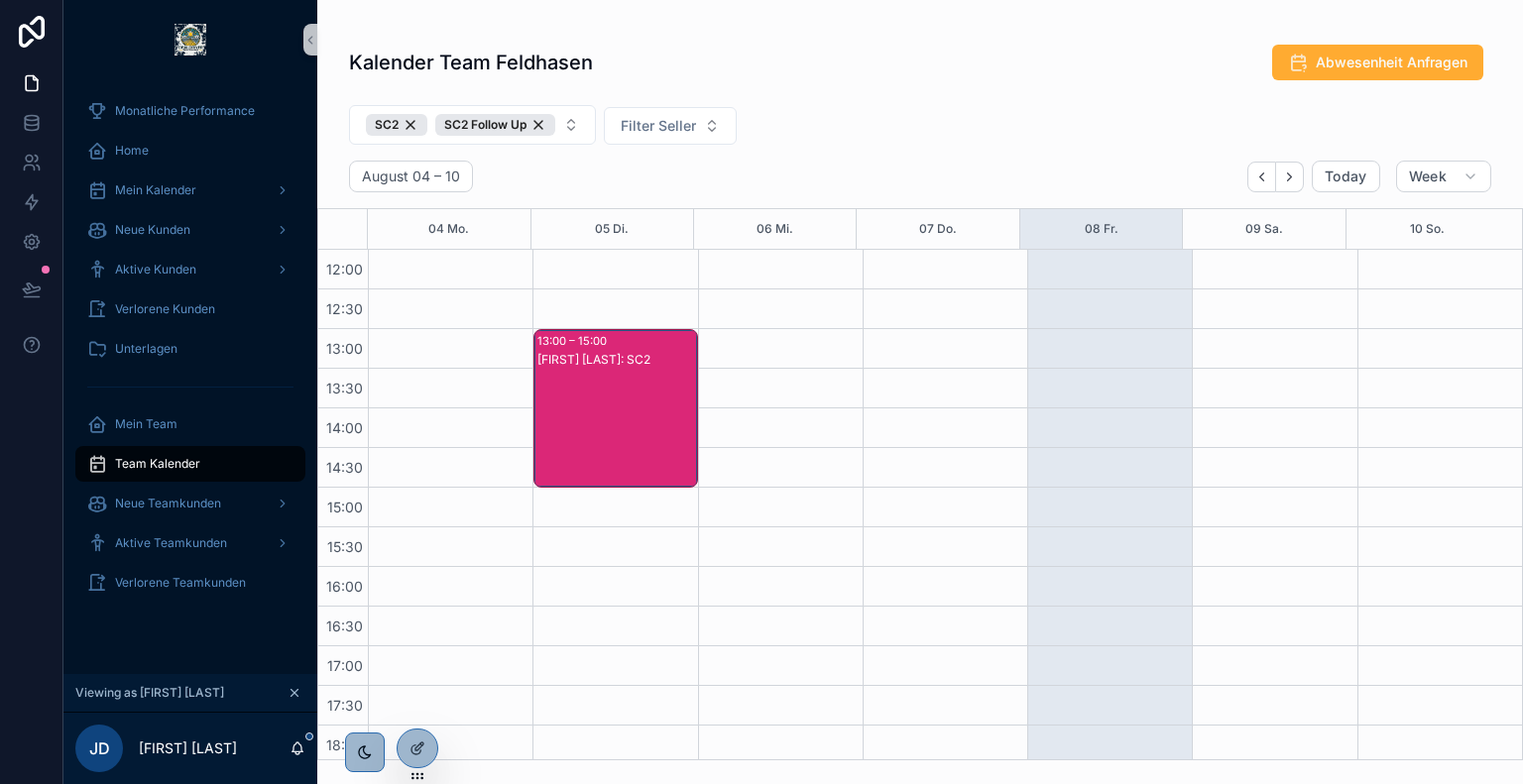 click on "SC2 SC2 Follow Up Filter Seller" at bounding box center [920, 129] 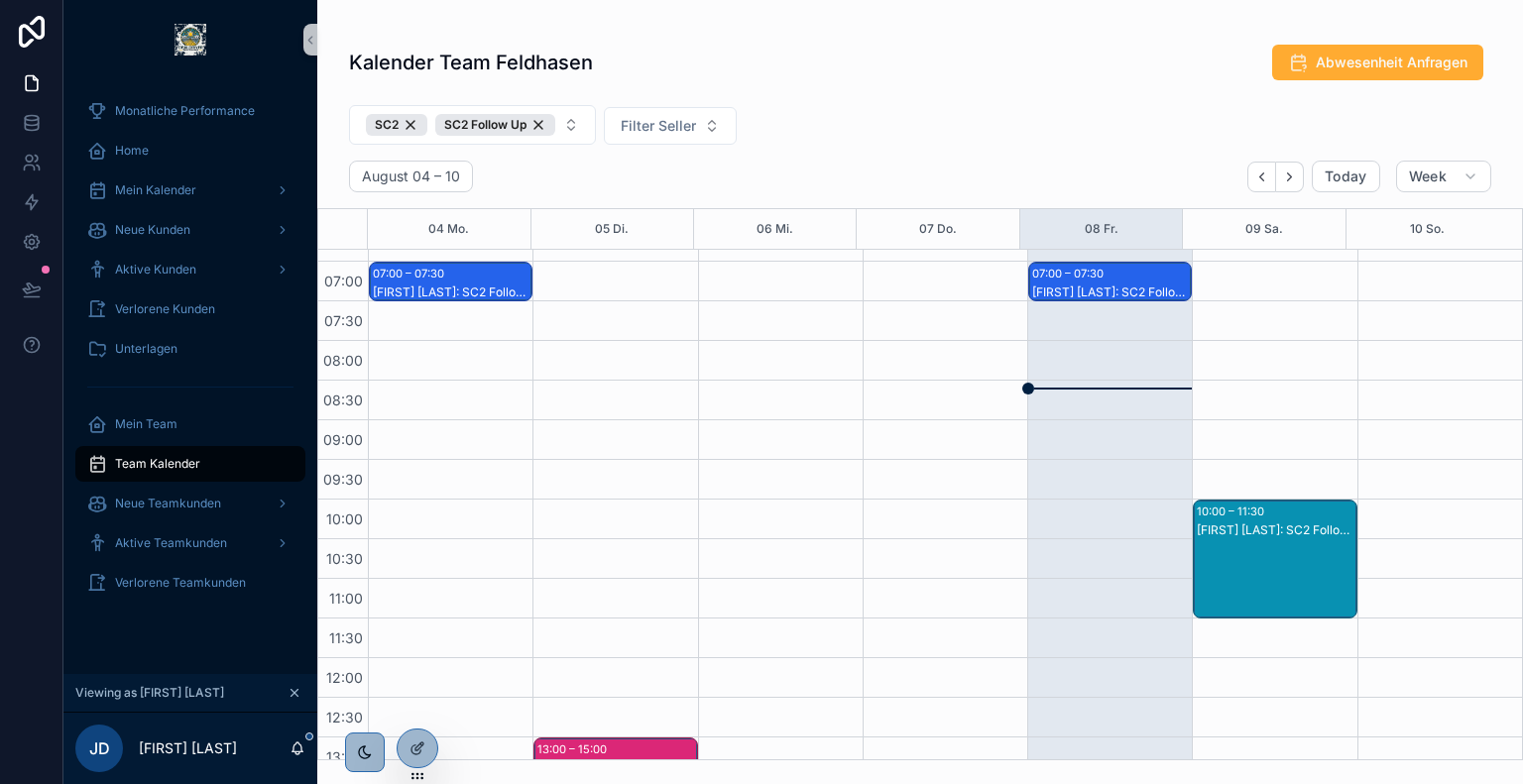 scroll, scrollTop: 60, scrollLeft: 0, axis: vertical 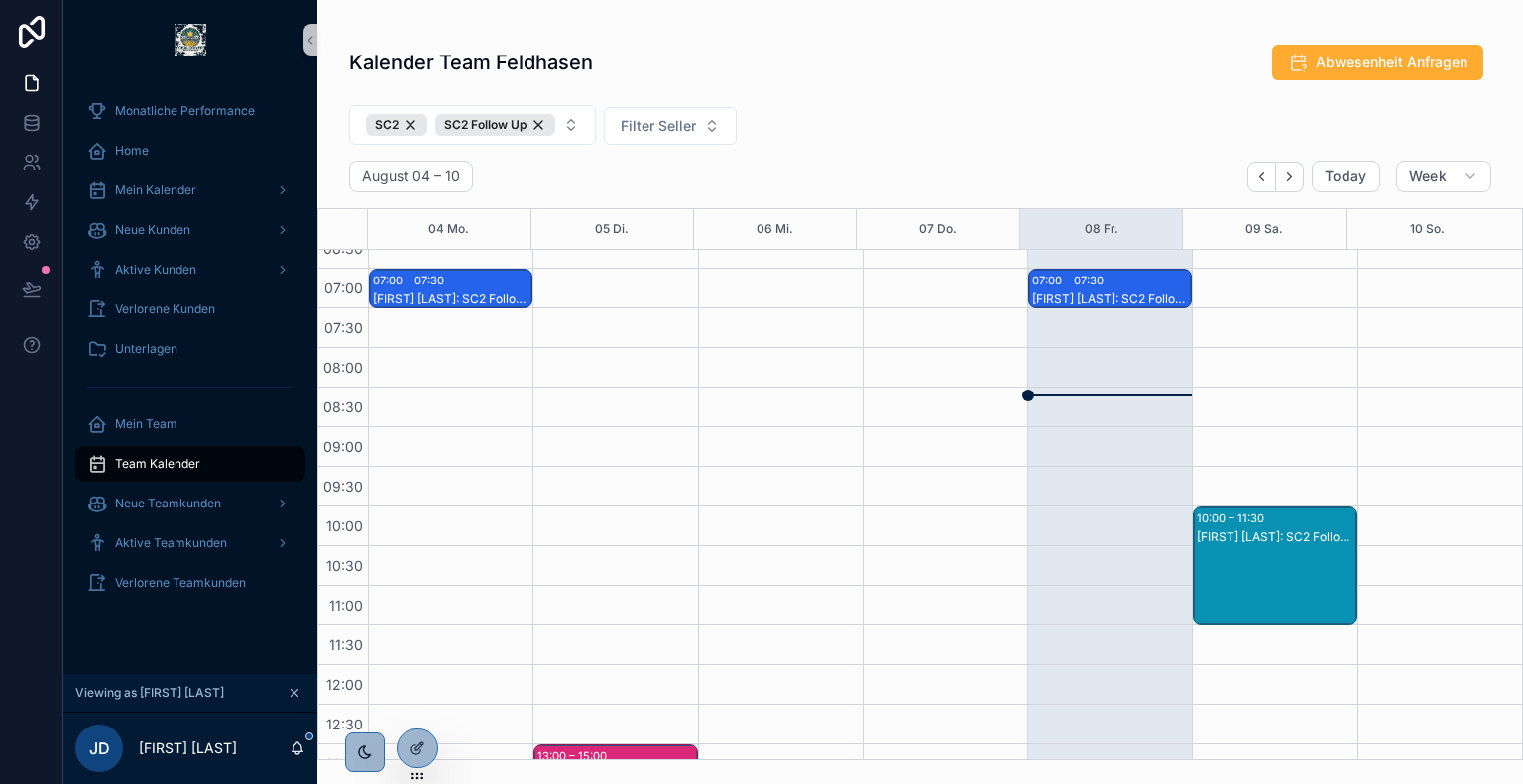 click on "[FIRST] [LAST]: SC2 Follow Up" at bounding box center [1275, 537] 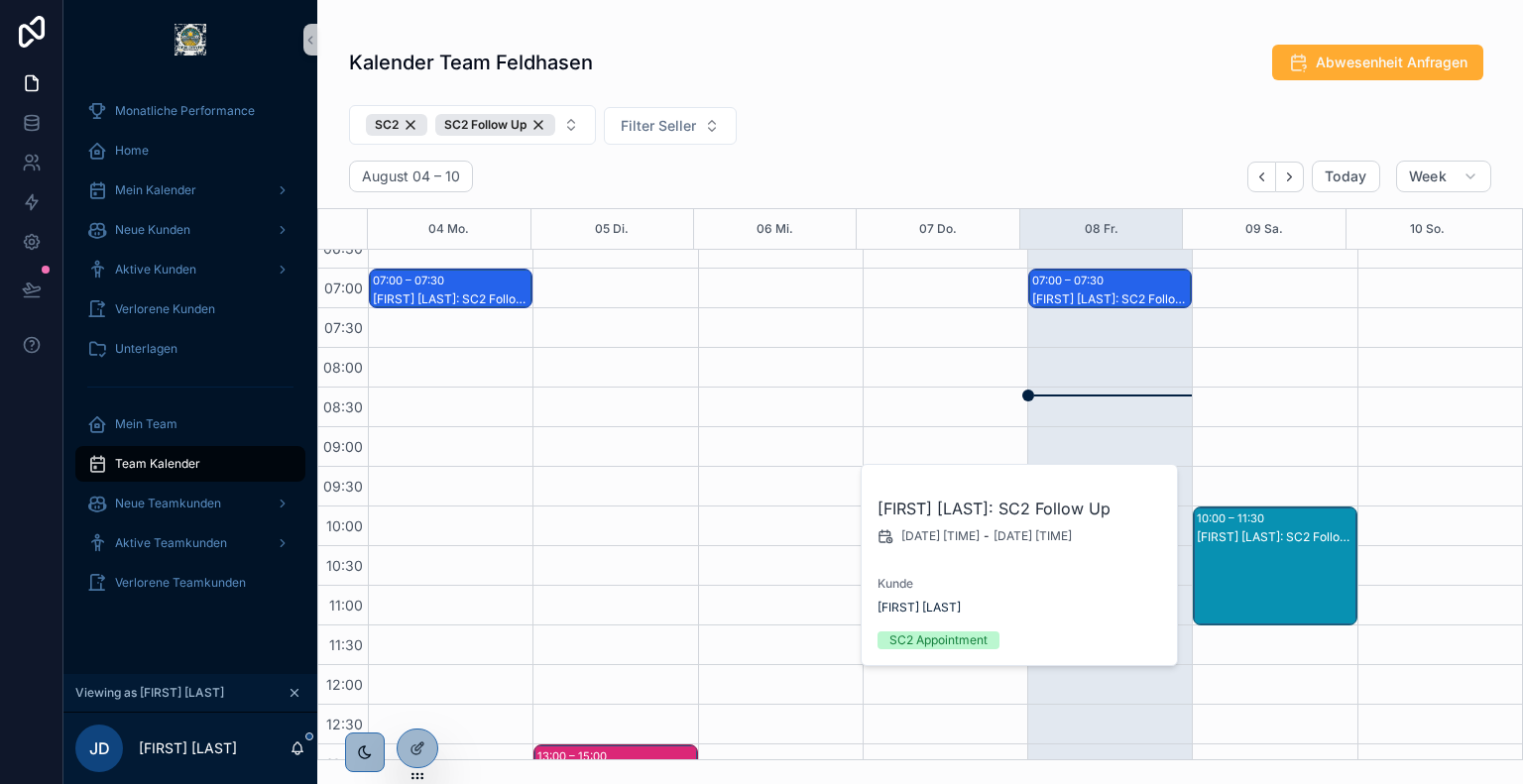 click on "SC2 SC2 Follow Up Filter Seller" at bounding box center [920, 129] 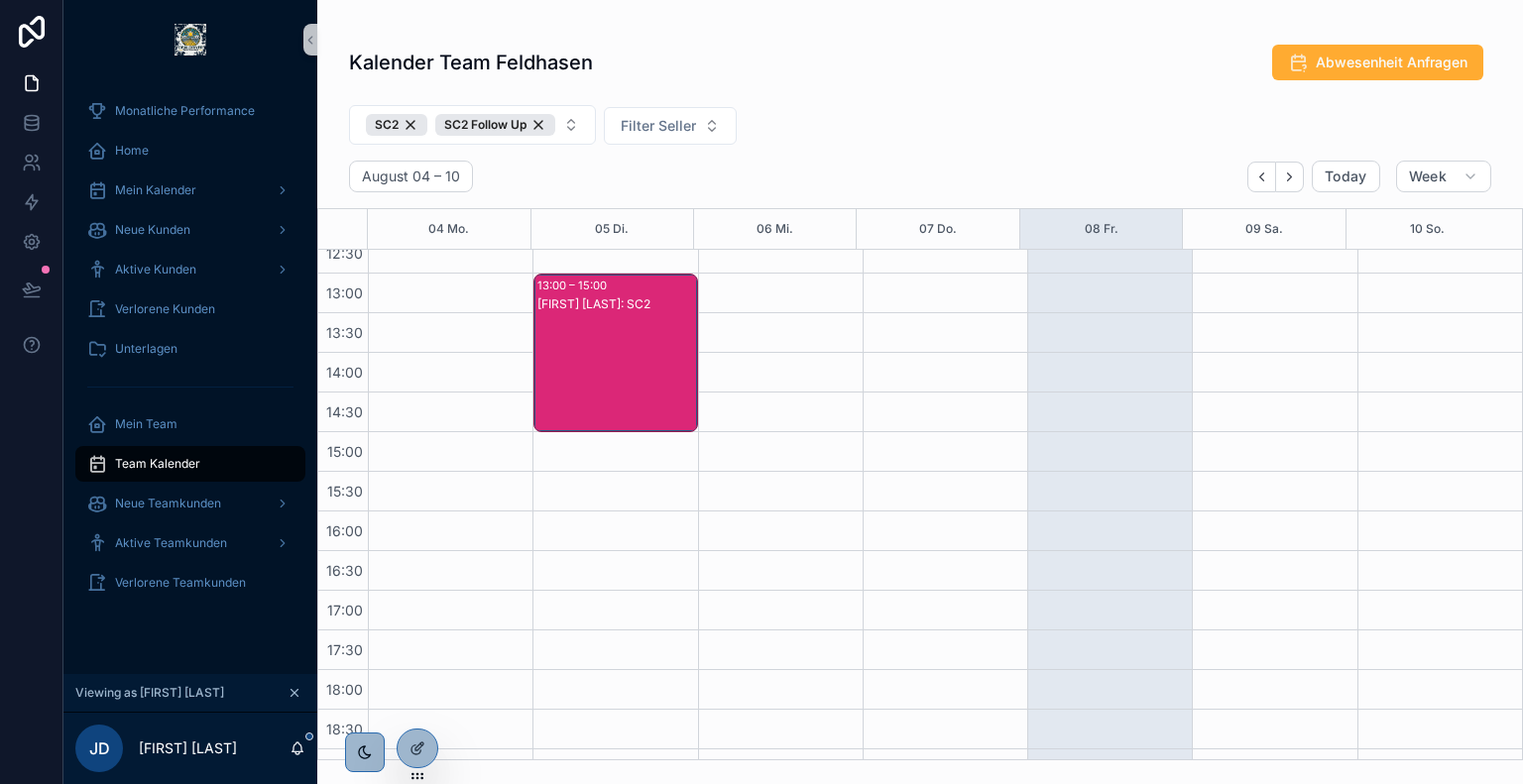 scroll, scrollTop: 532, scrollLeft: 0, axis: vertical 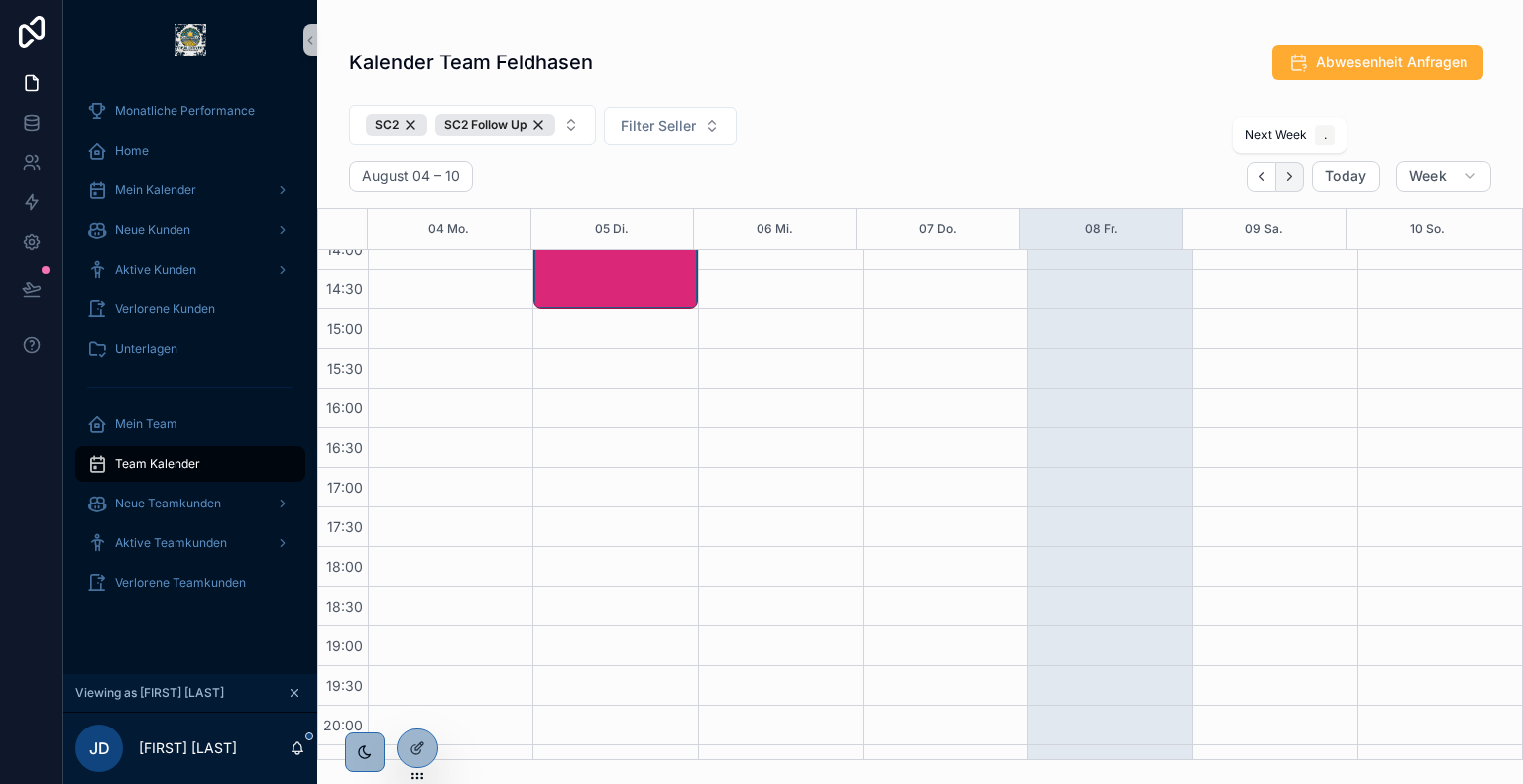 click at bounding box center (1290, 176) 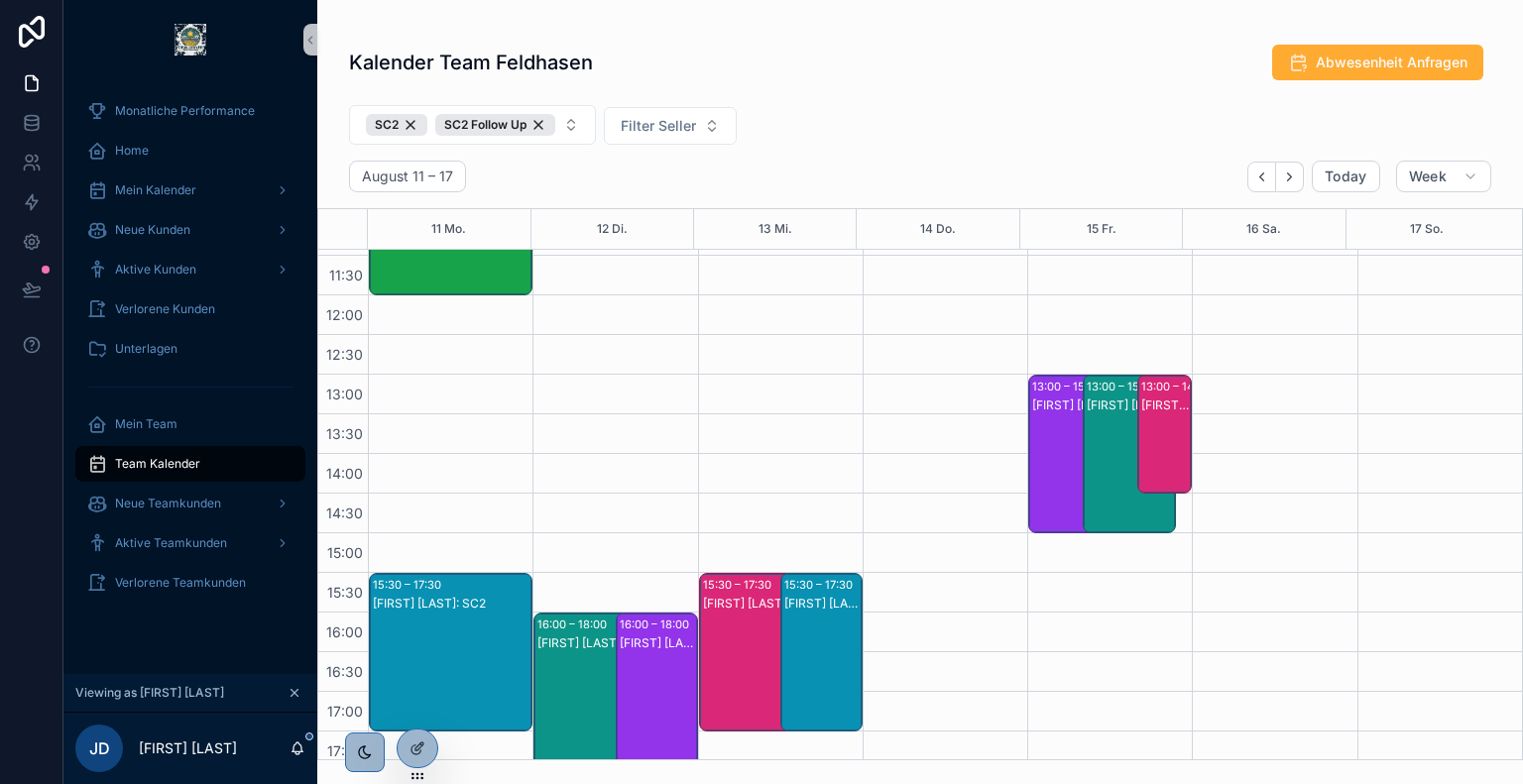 scroll, scrollTop: 434, scrollLeft: 0, axis: vertical 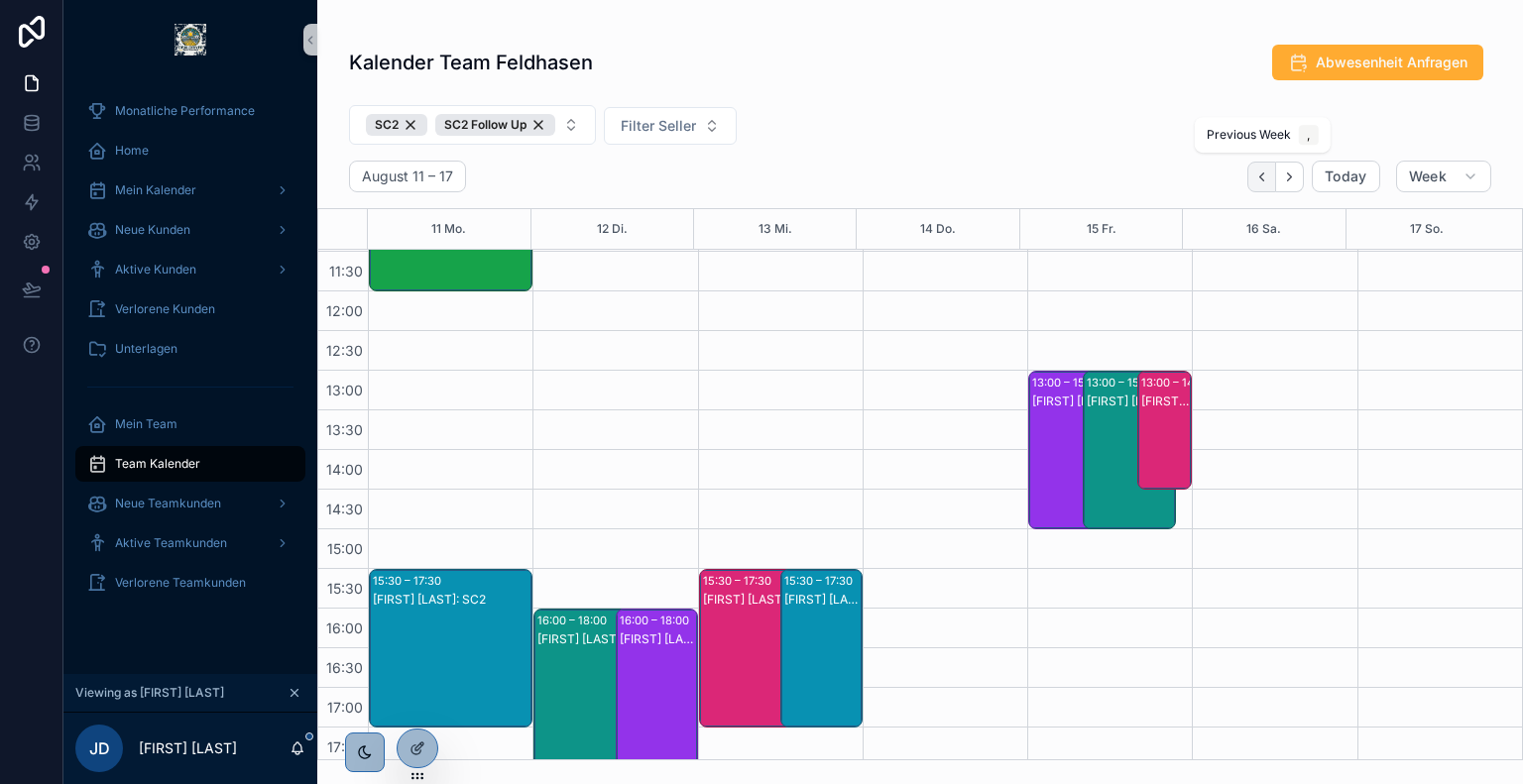 click 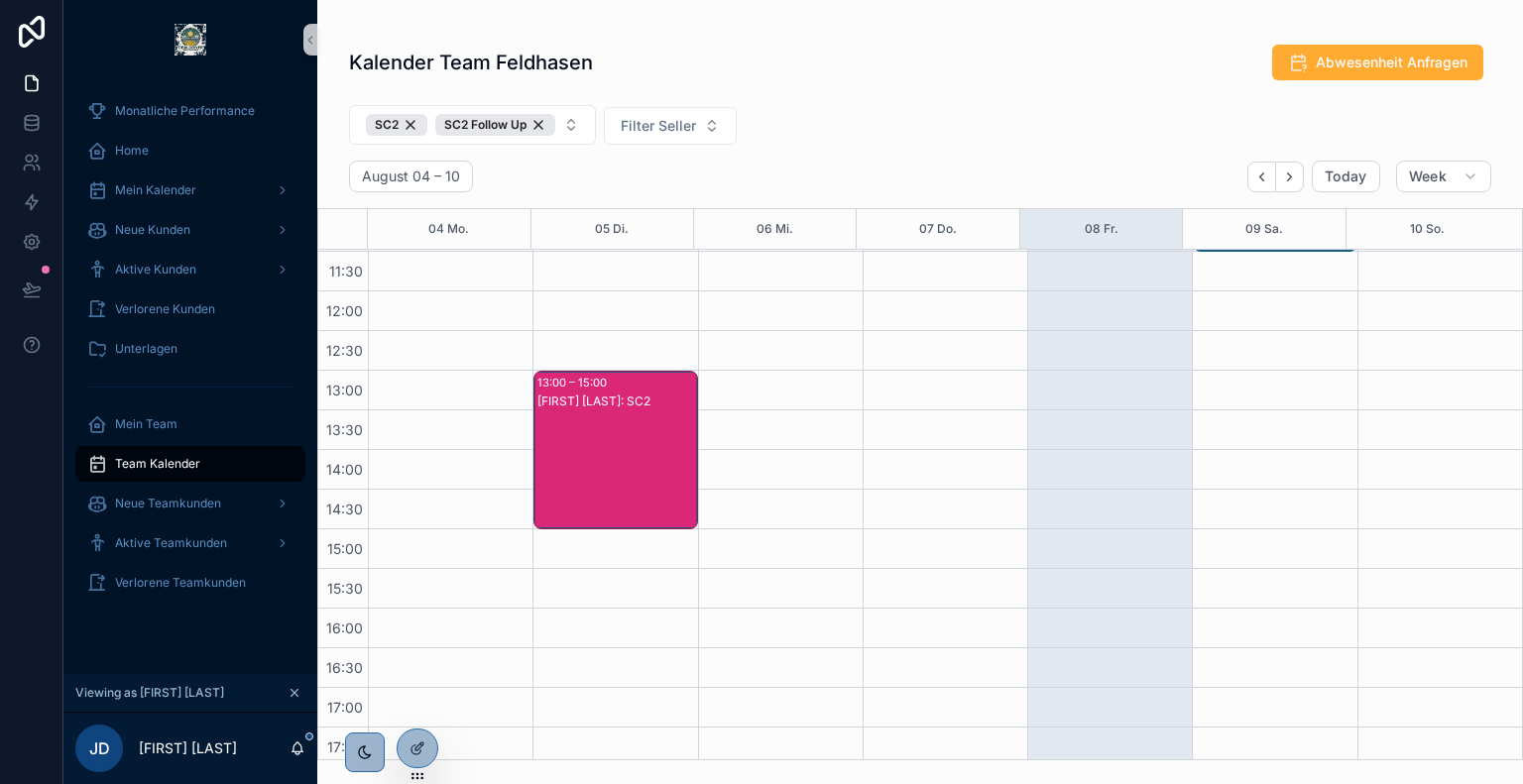 scroll, scrollTop: 757, scrollLeft: 0, axis: vertical 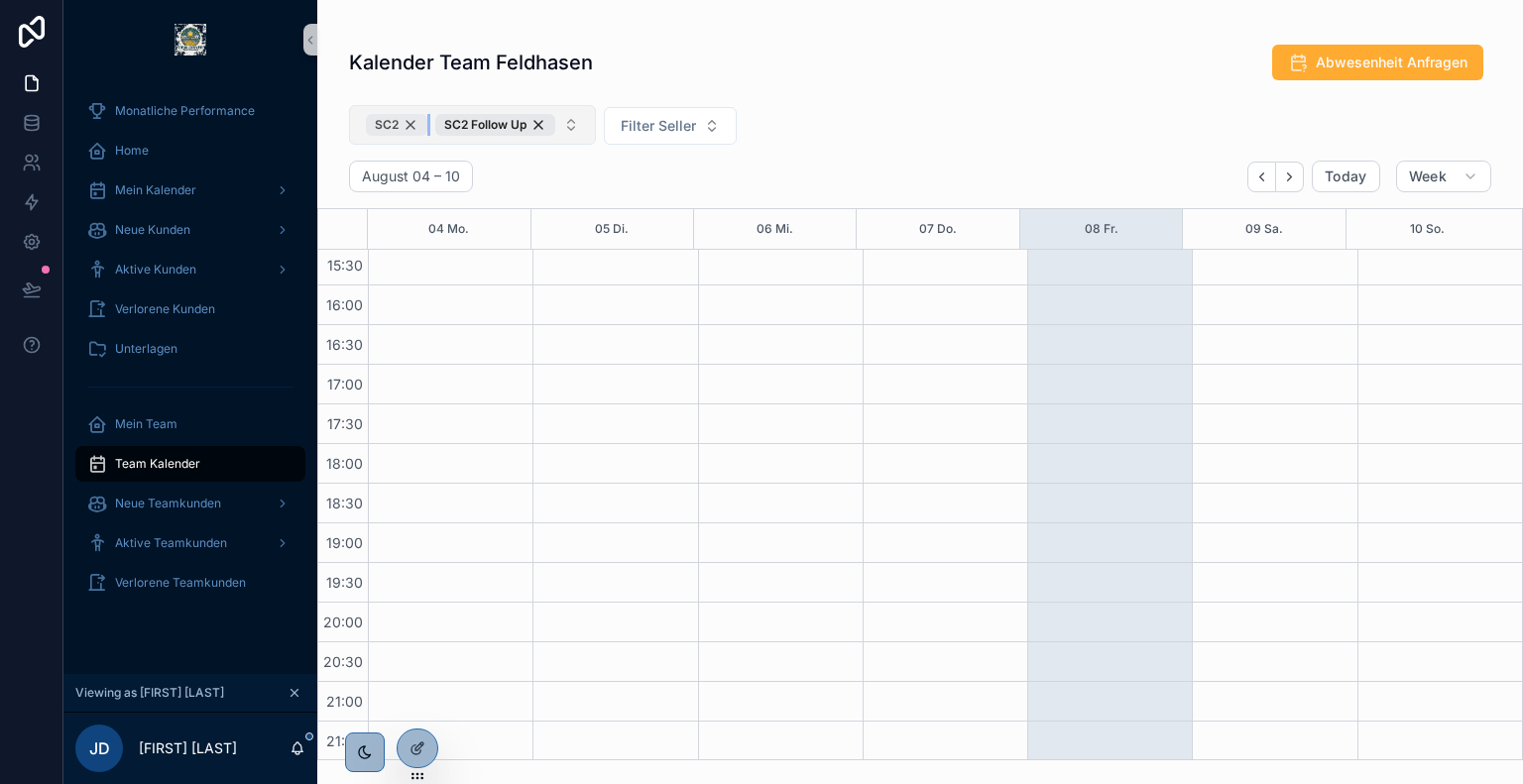 click on "SC2" at bounding box center (397, 125) 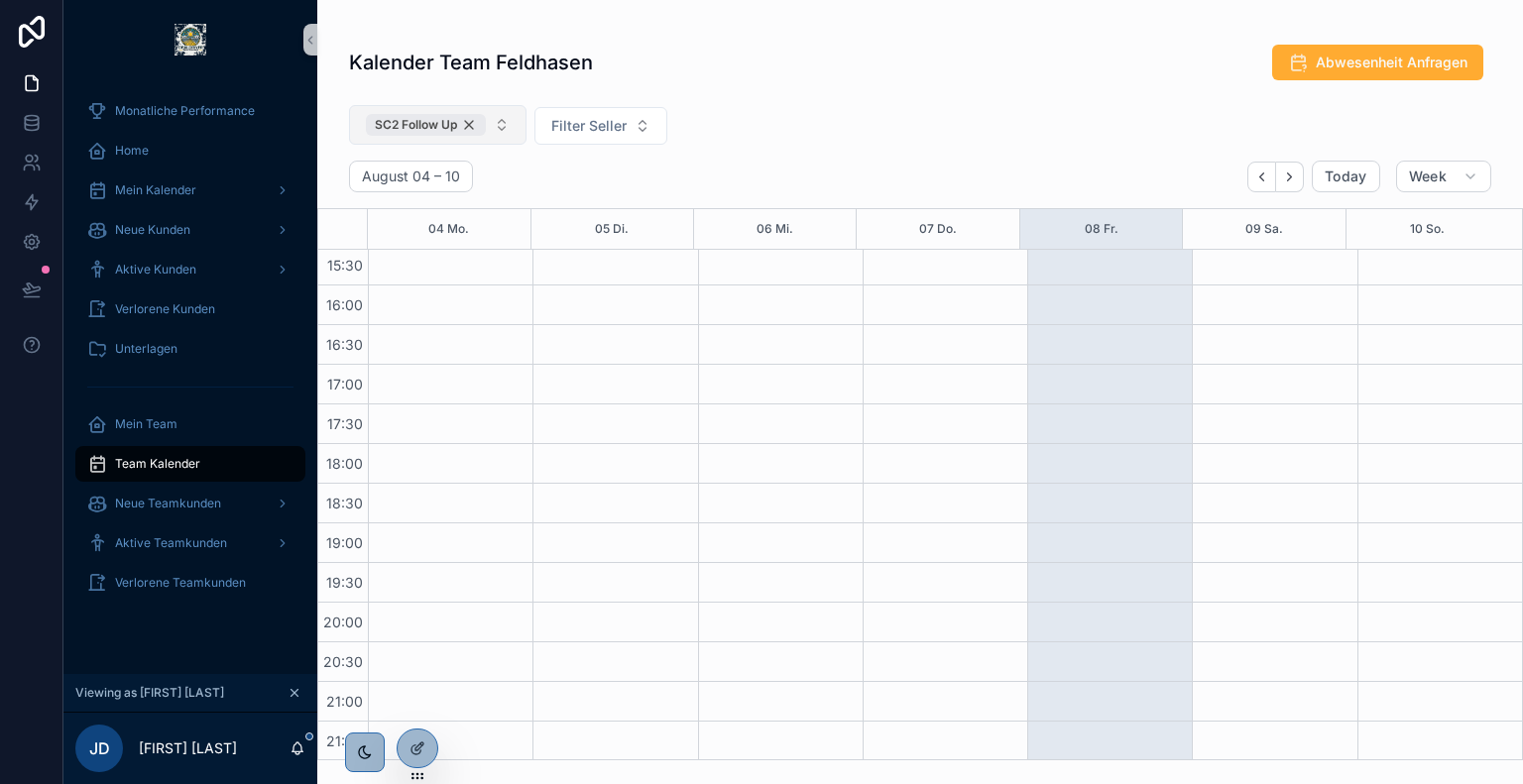 click on "SC2 Follow Up" at bounding box center (425, 125) 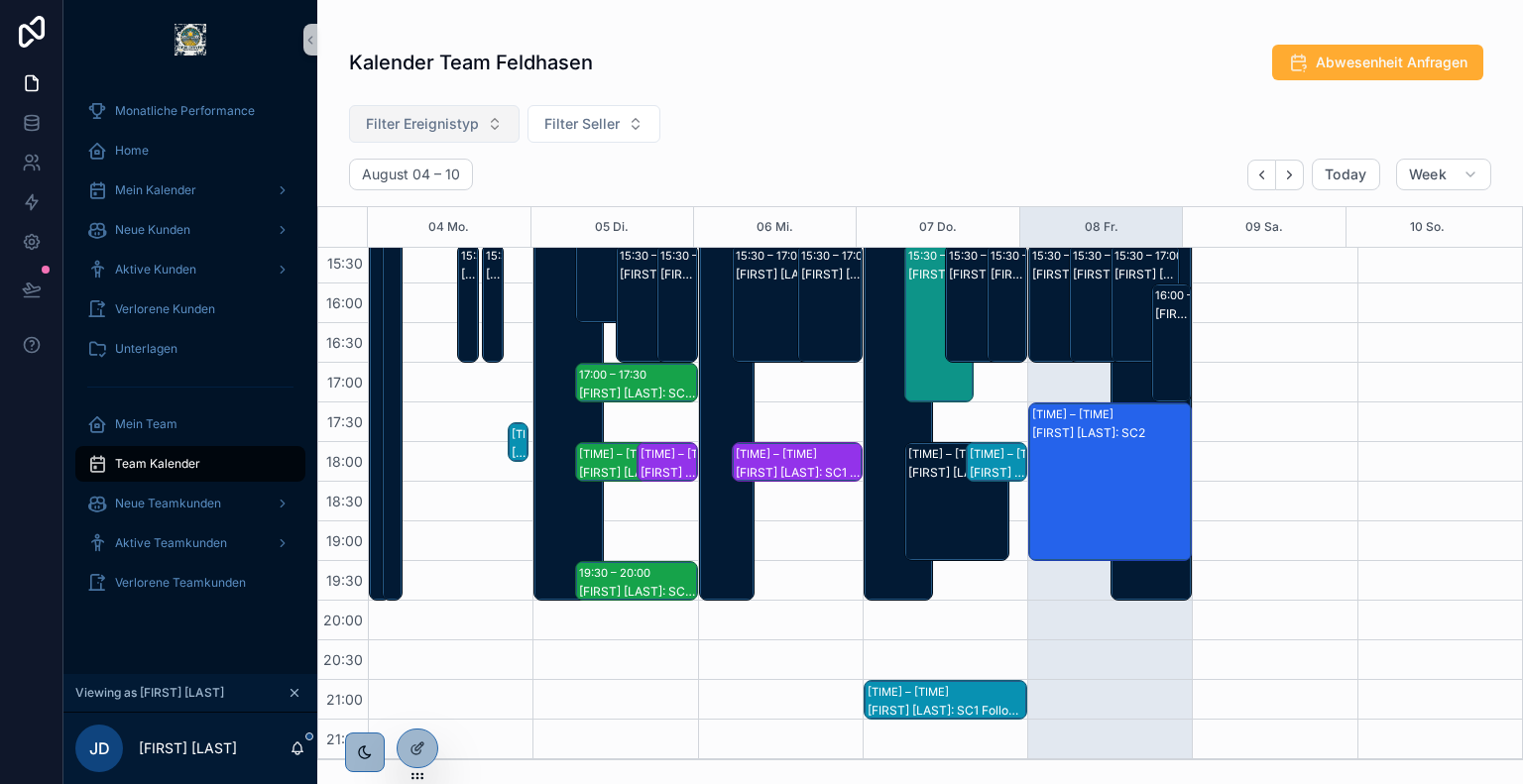 scroll, scrollTop: 755, scrollLeft: 0, axis: vertical 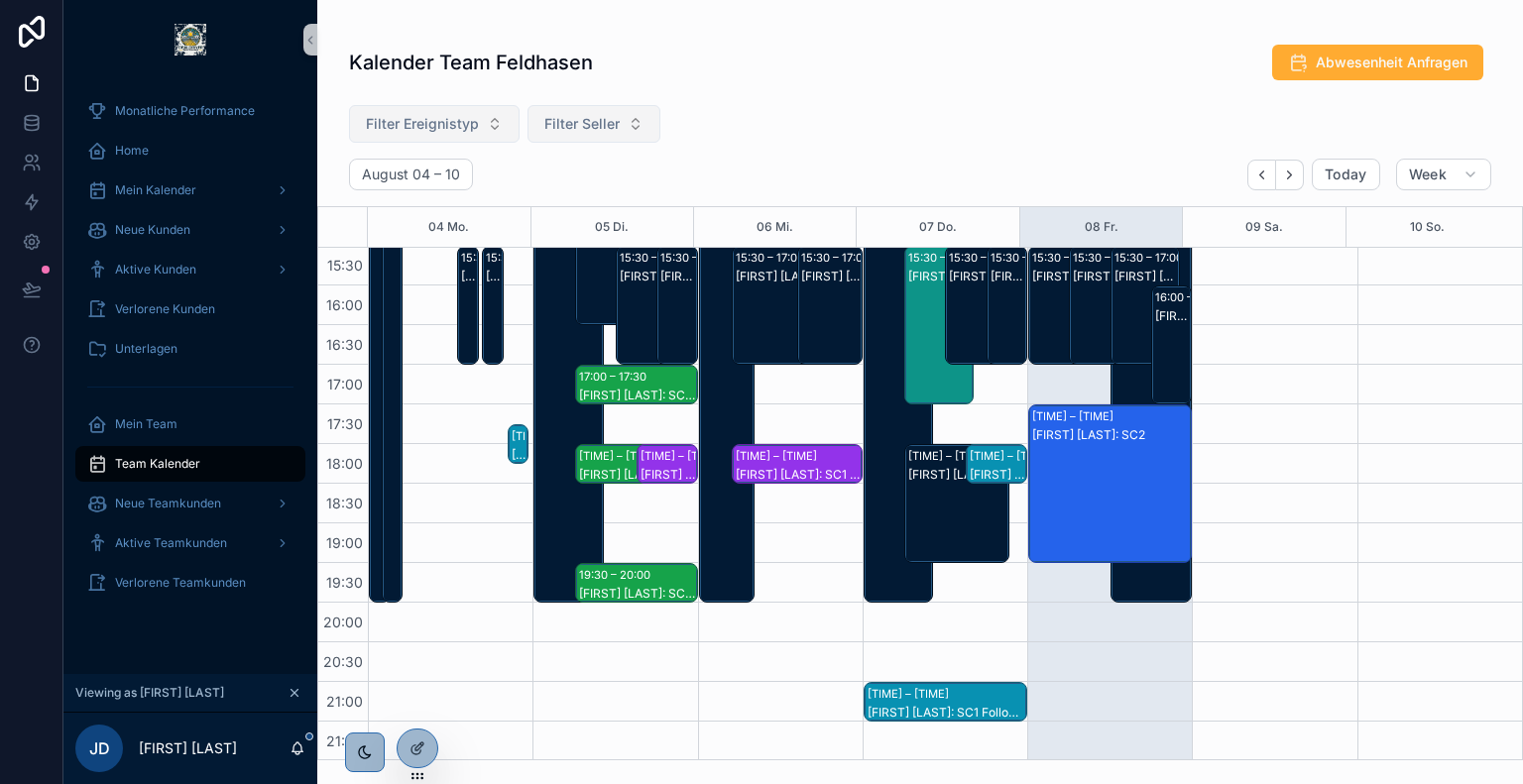 click on "Filter Seller" at bounding box center (594, 124) 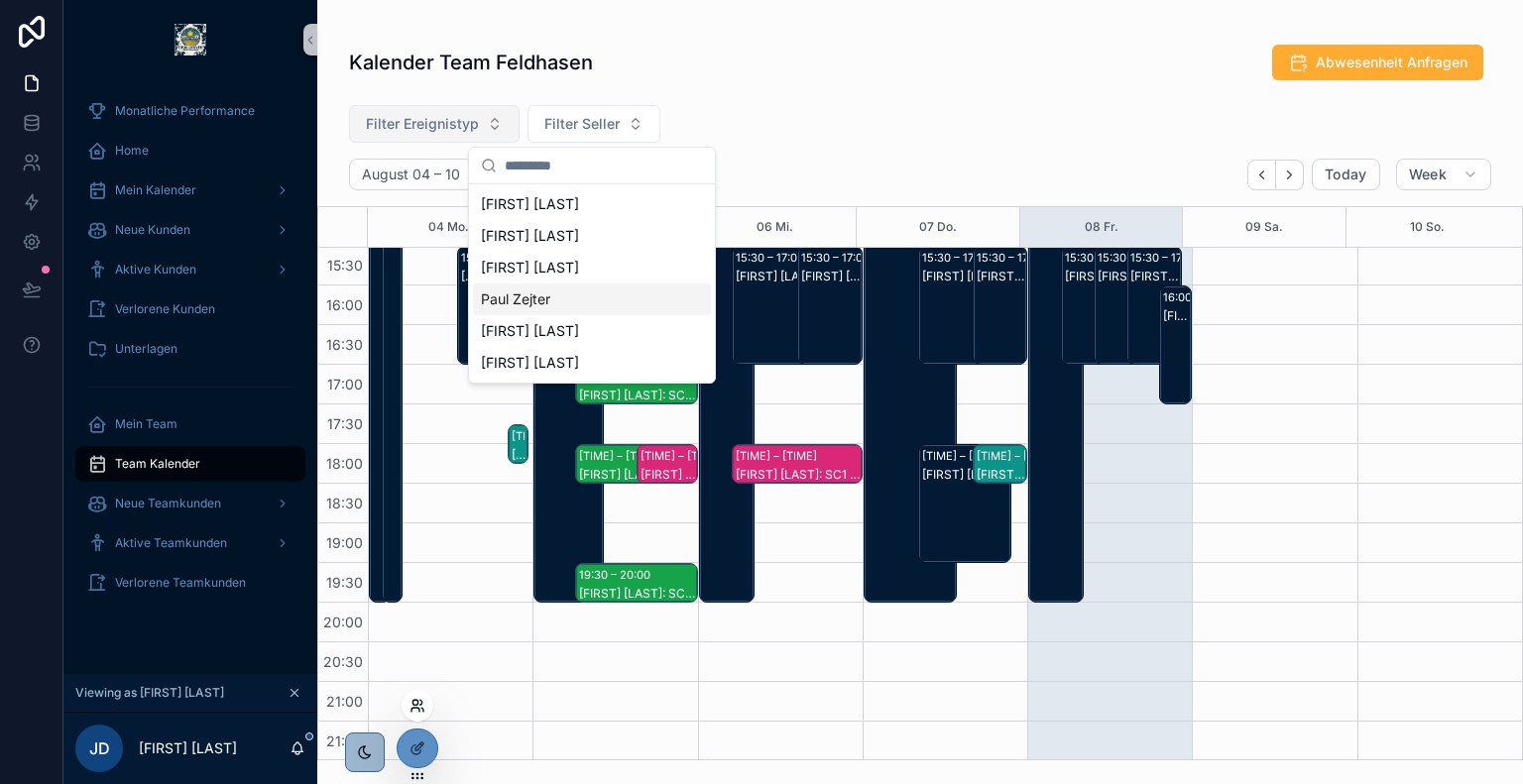 click 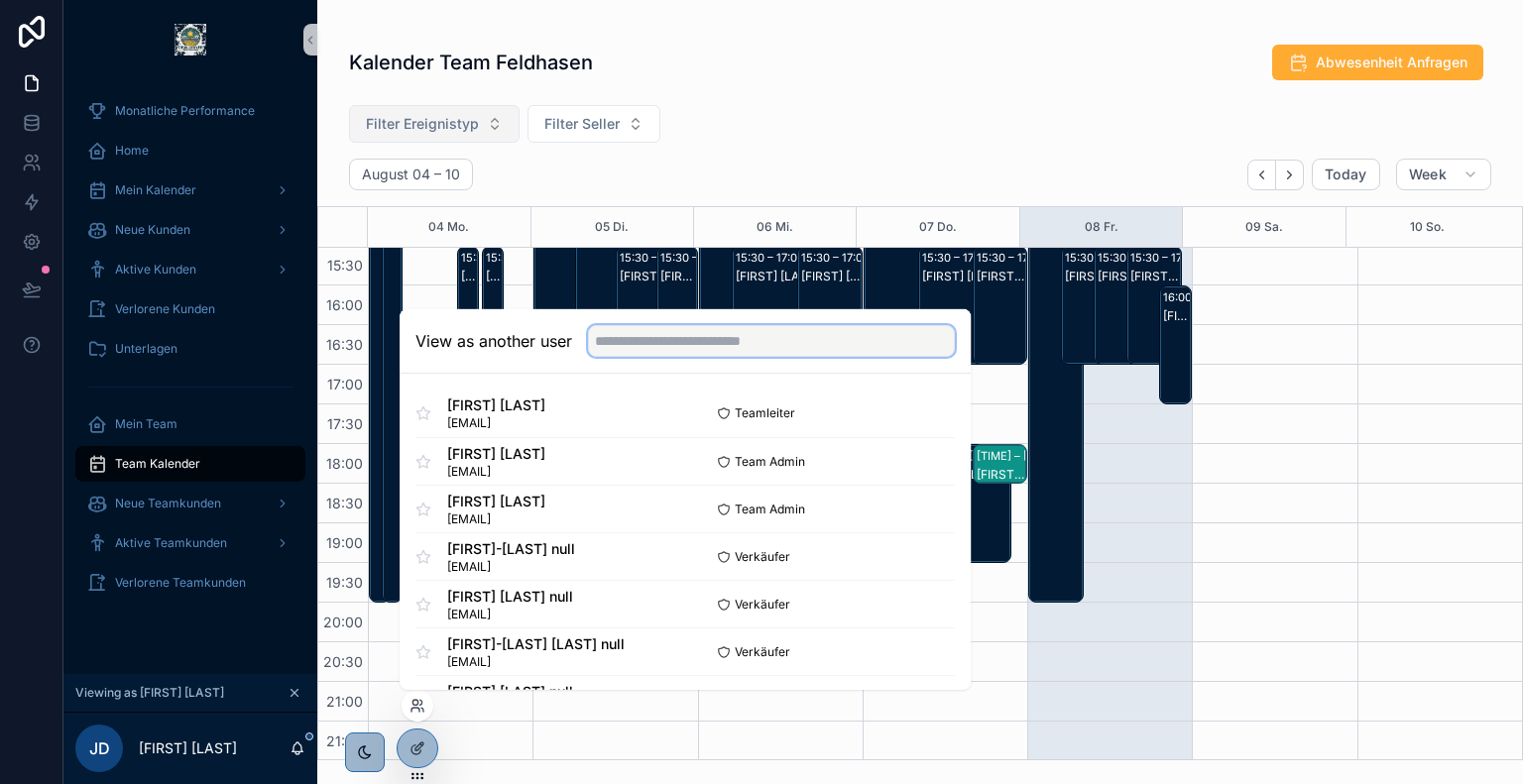 click at bounding box center (771, 341) 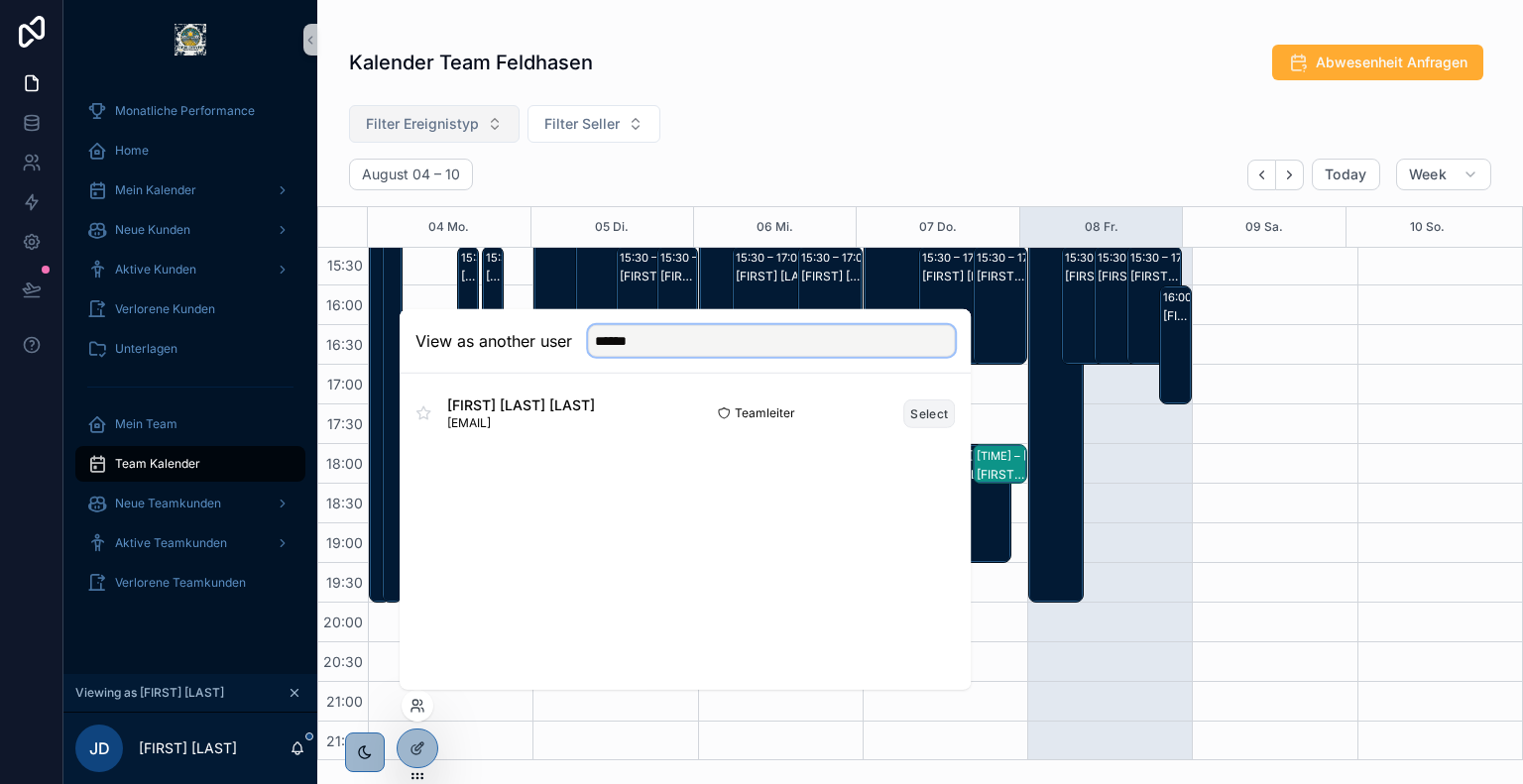 type on "******" 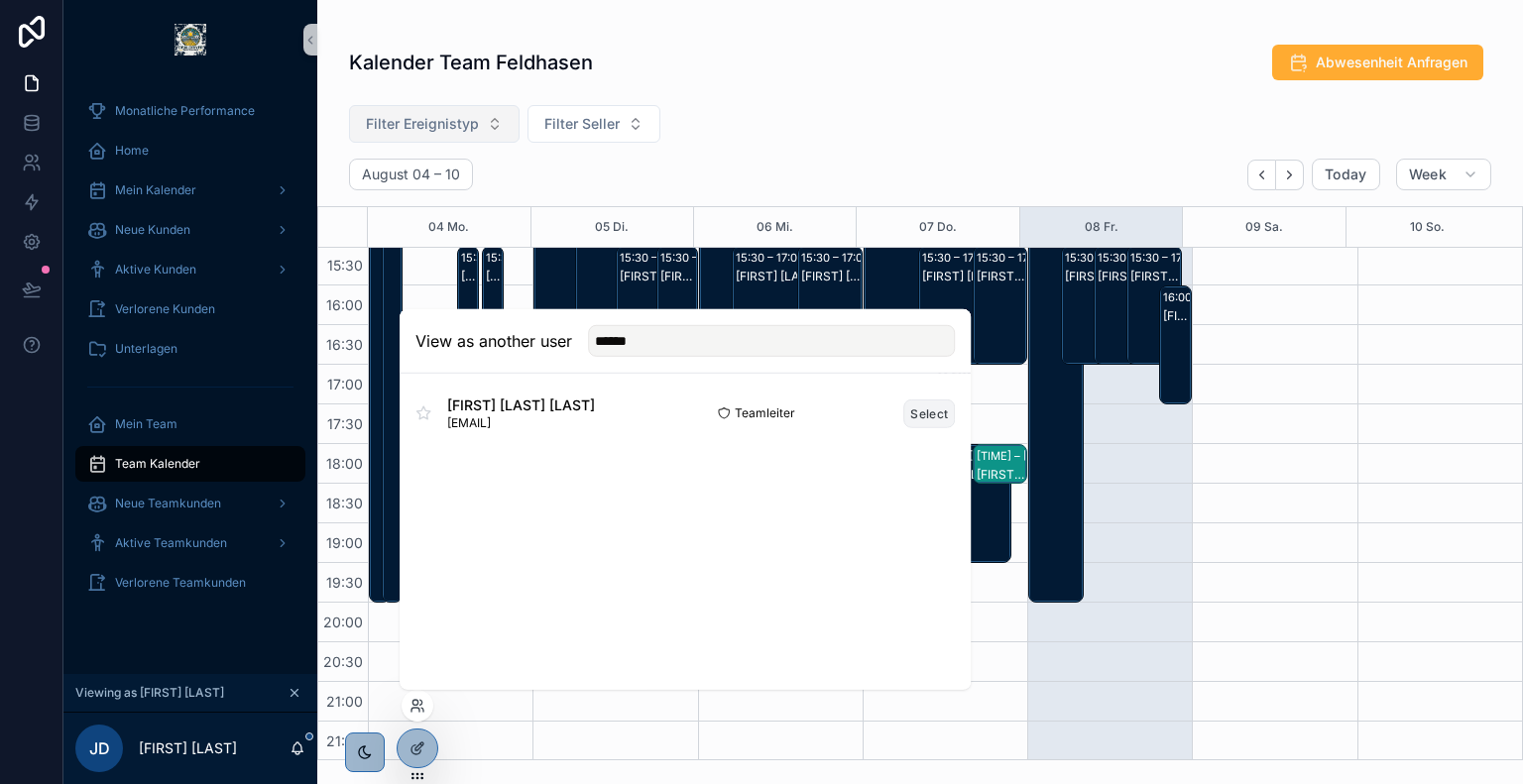 click on "Select" at bounding box center [929, 412] 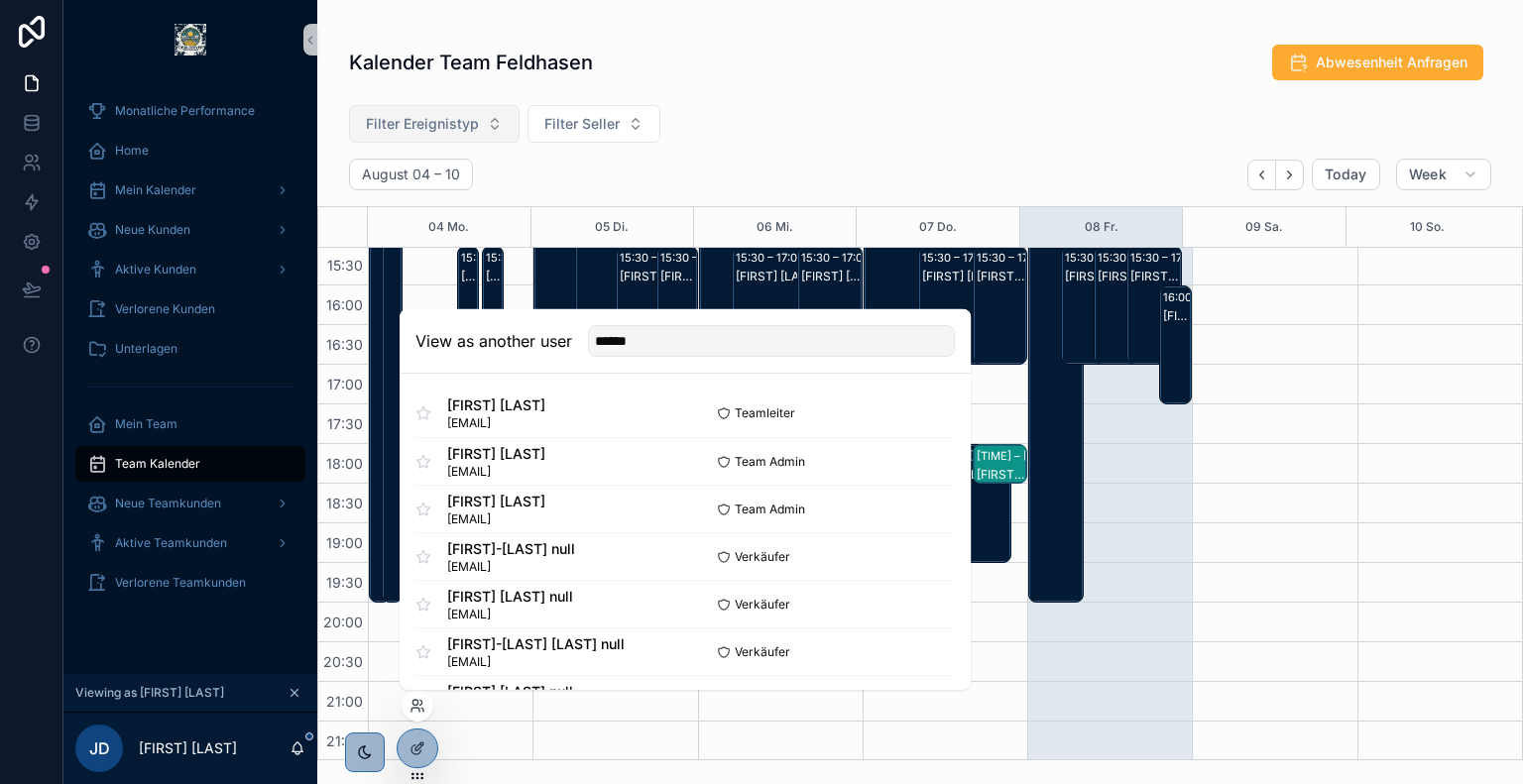 type 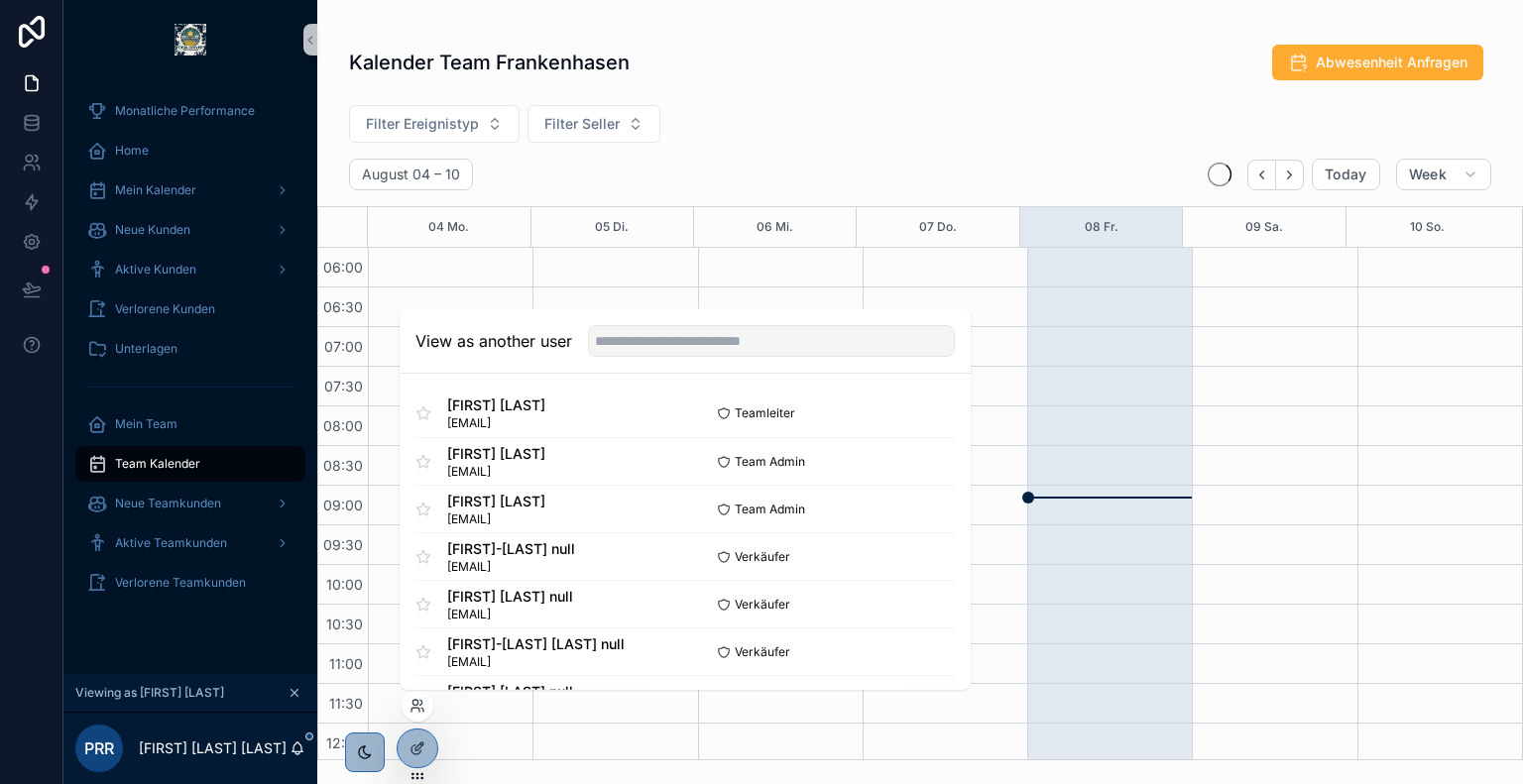 scroll, scrollTop: 476, scrollLeft: 0, axis: vertical 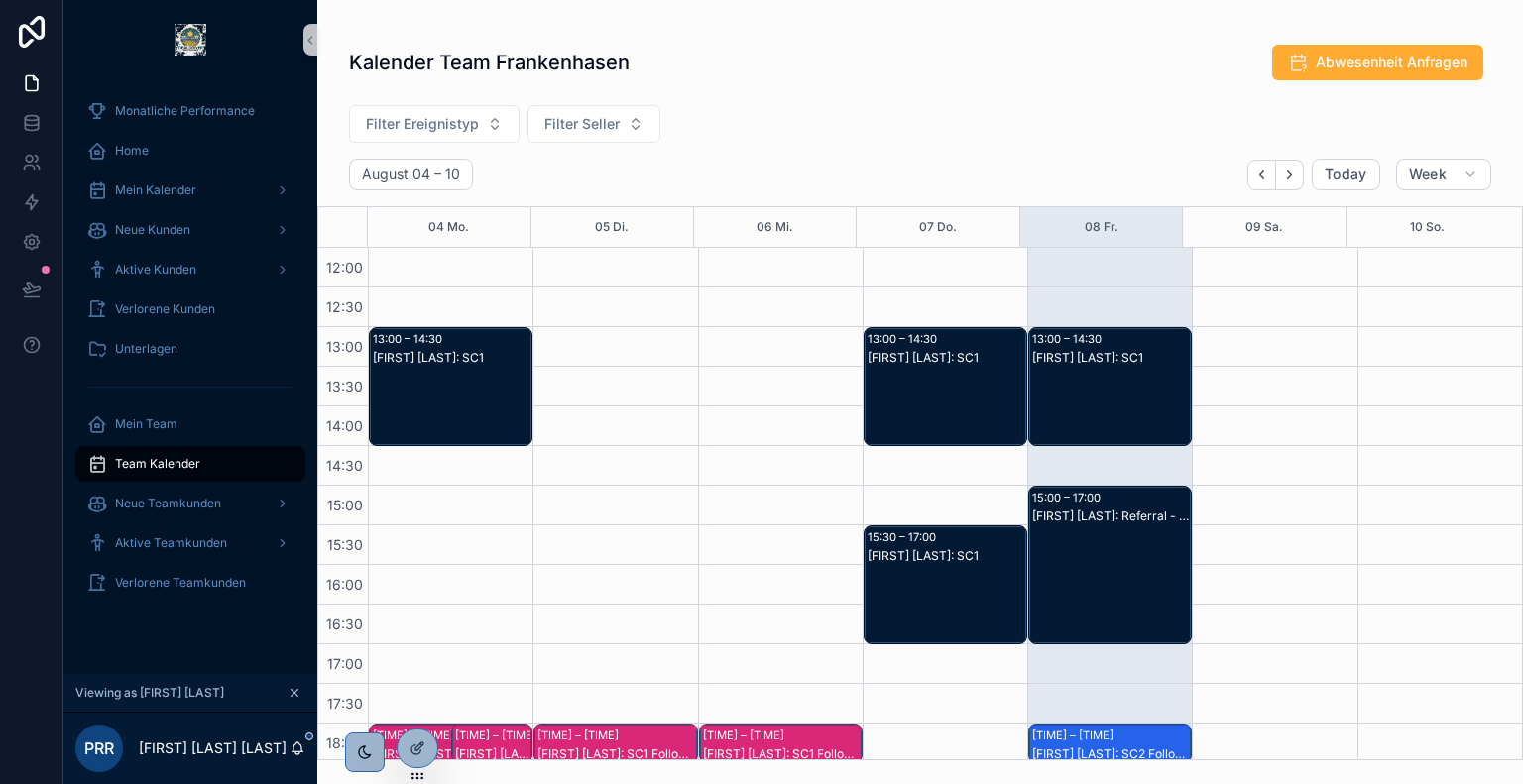 click on "Kalender Team Frankenhasen Abwesenheit Anfragen" at bounding box center [920, 62] 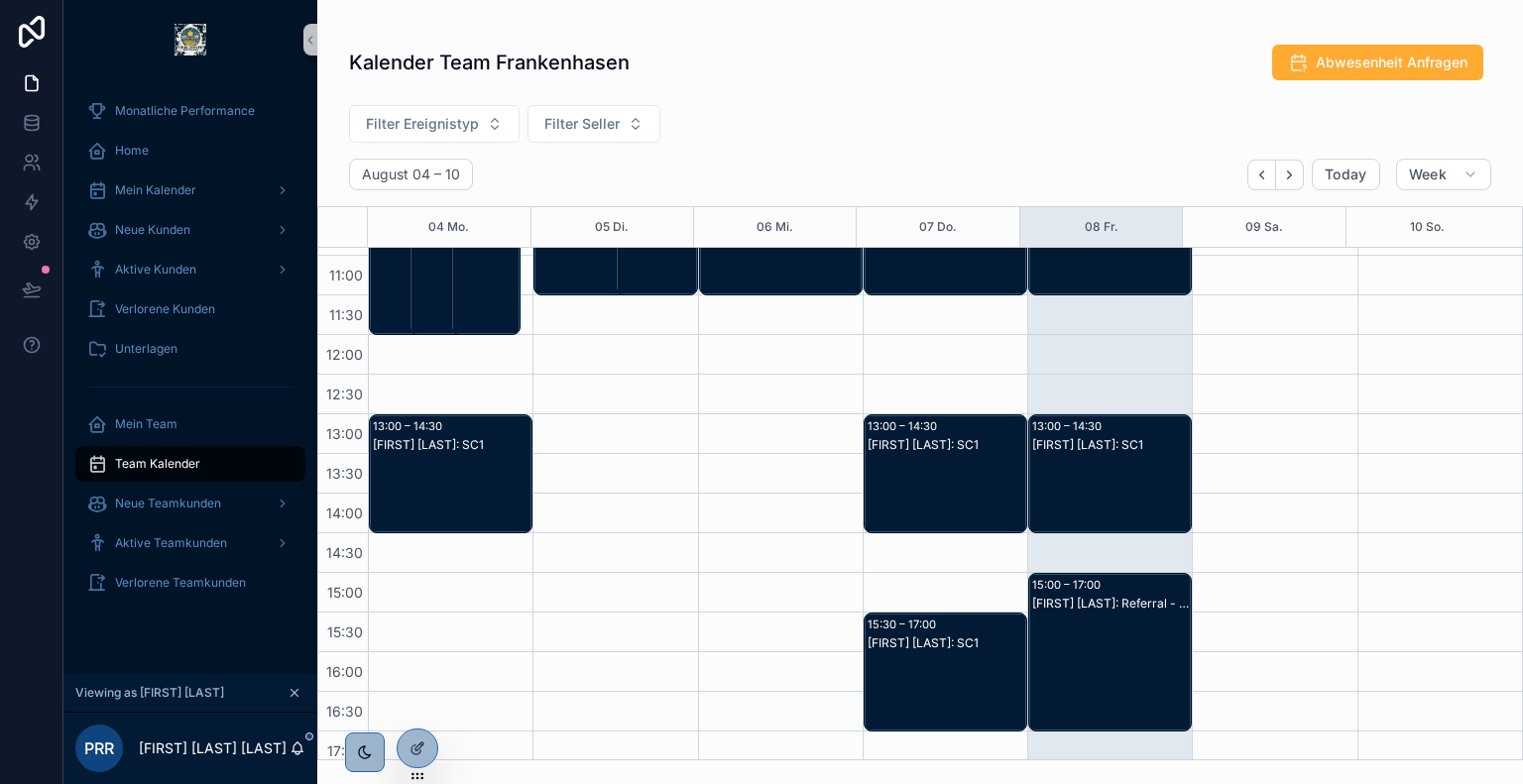scroll, scrollTop: 297, scrollLeft: 0, axis: vertical 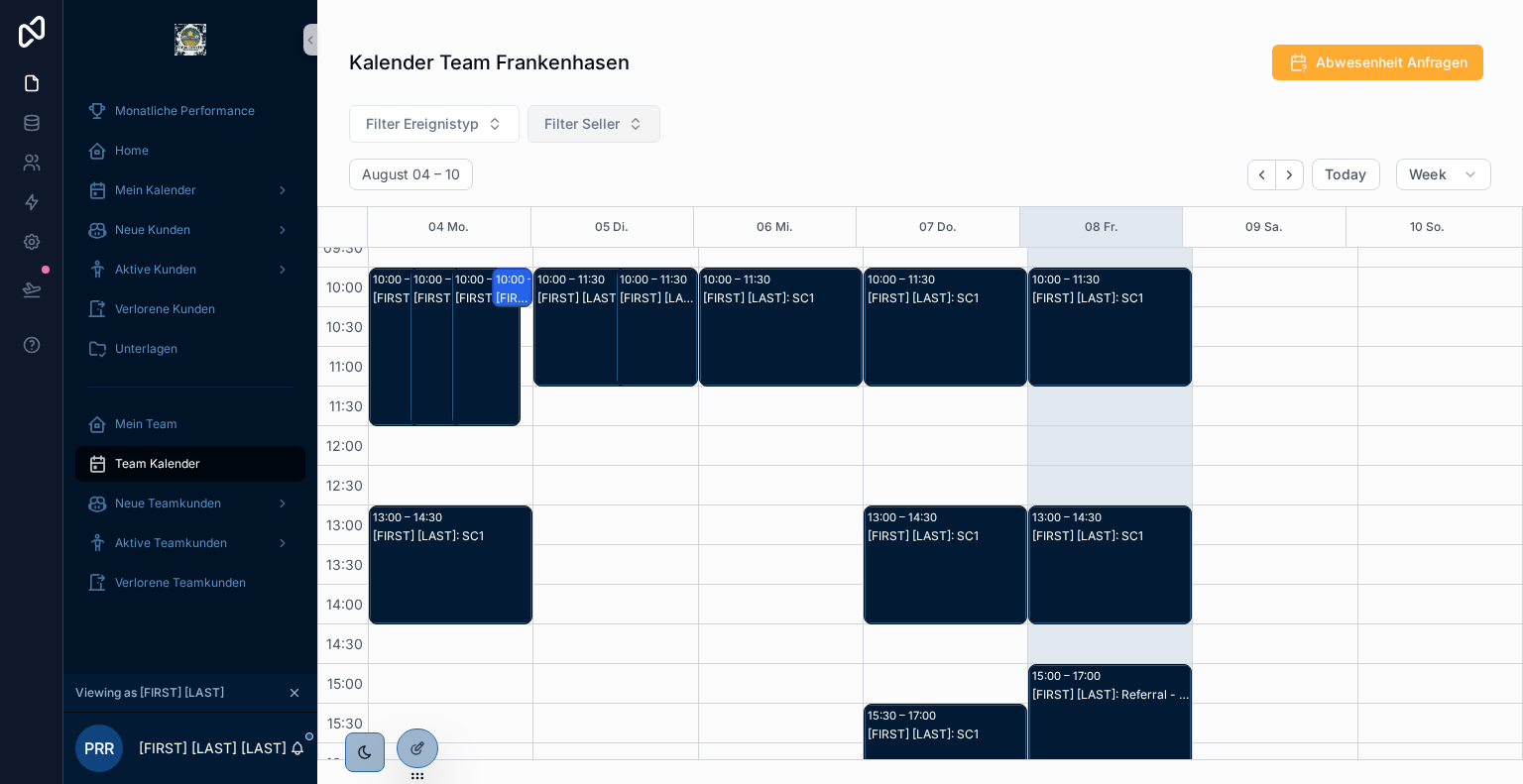 click on "Filter Seller" at bounding box center (582, 124) 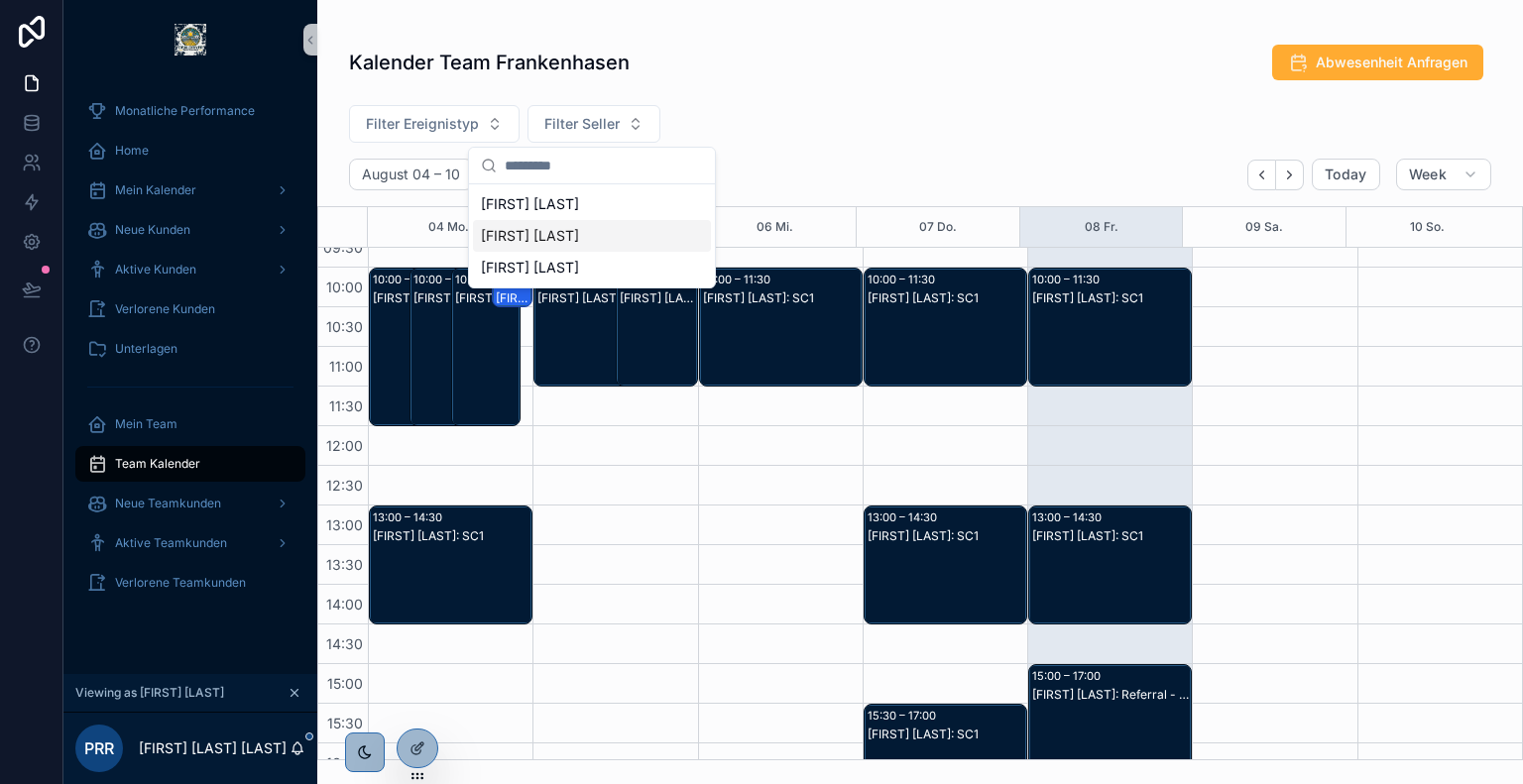 click on "[FIRST] [LAST]" at bounding box center [529, 236] 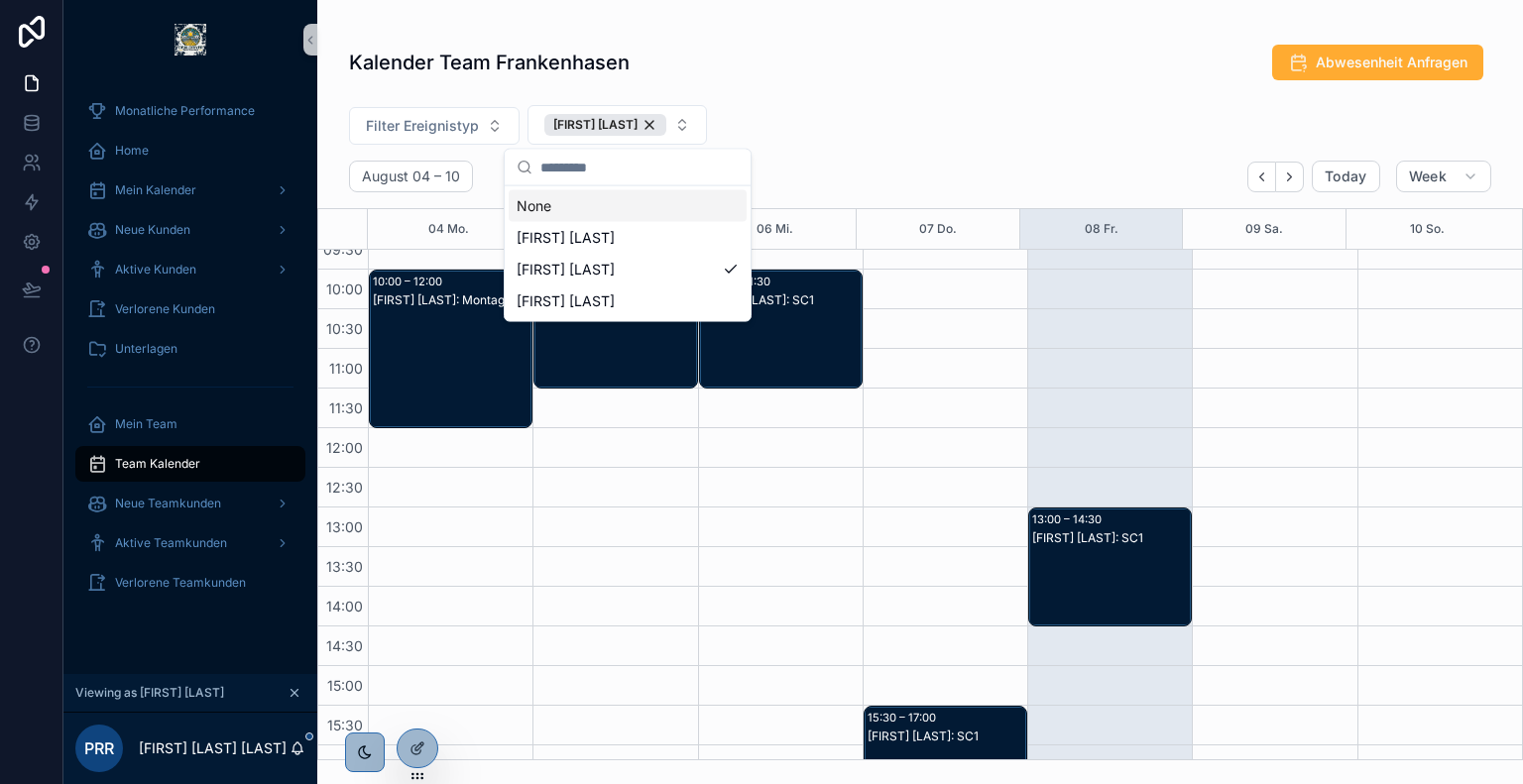 click on "Filter Ereignistyp [FIRST] [LAST]" at bounding box center (920, 129) 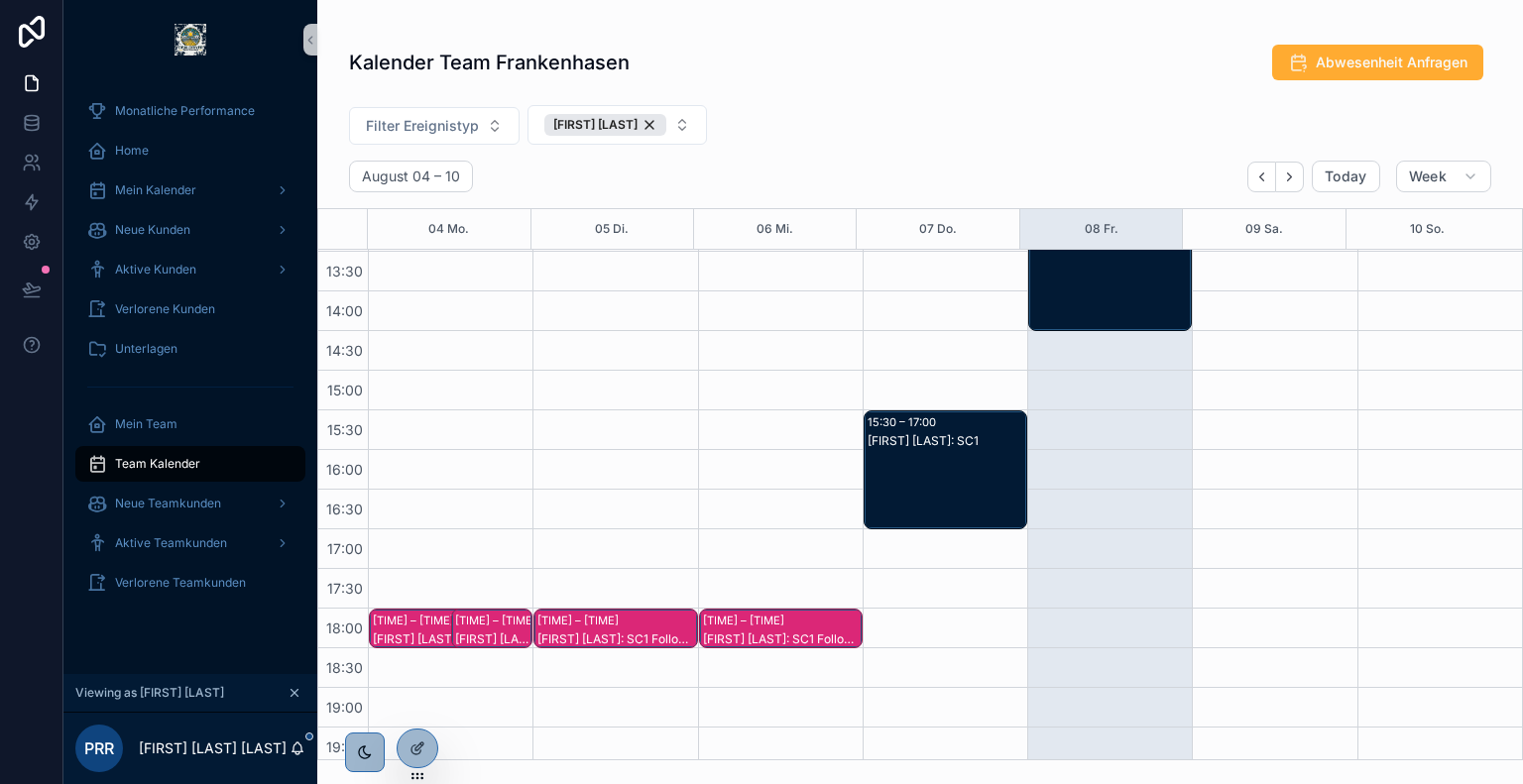 scroll, scrollTop: 595, scrollLeft: 0, axis: vertical 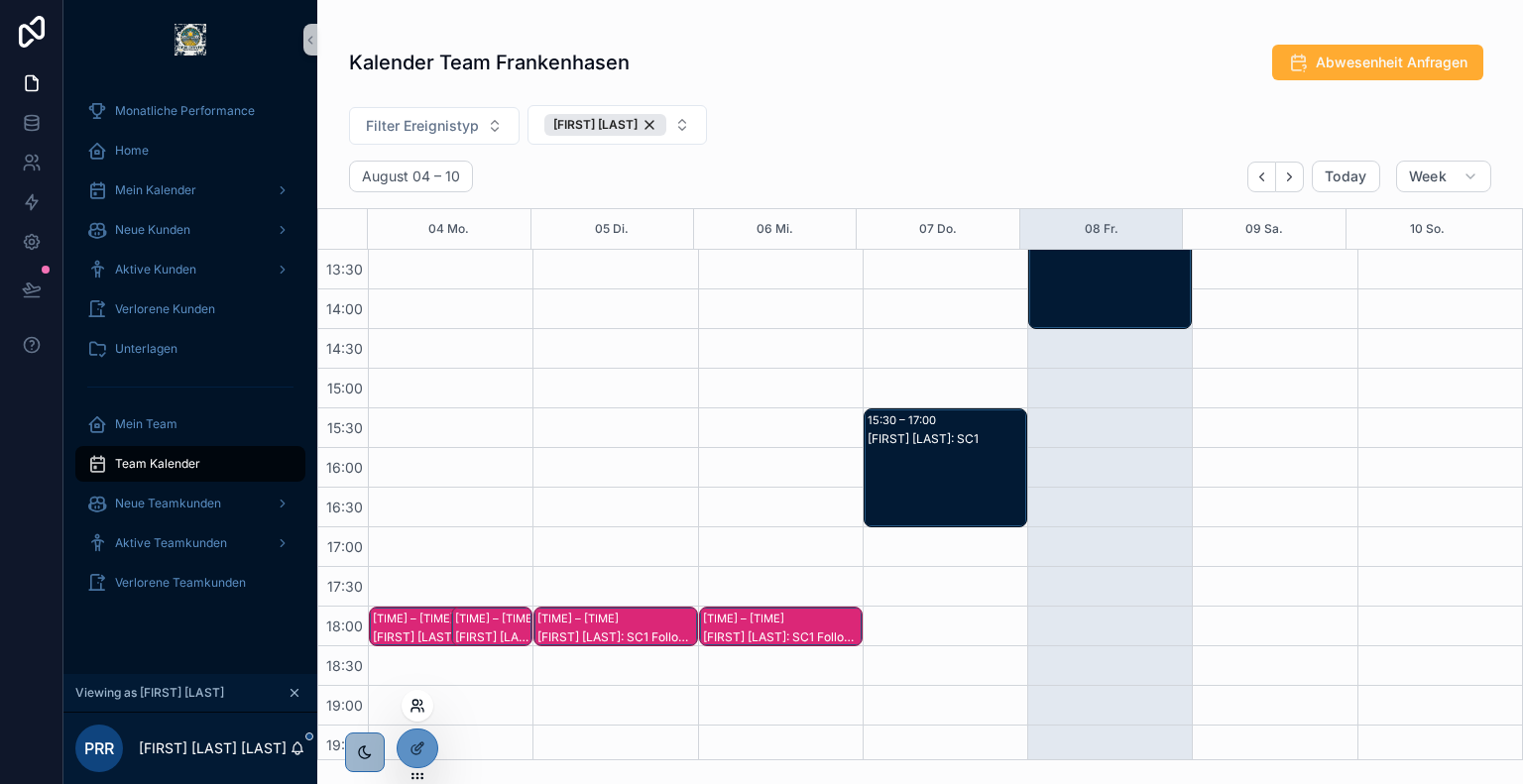 click 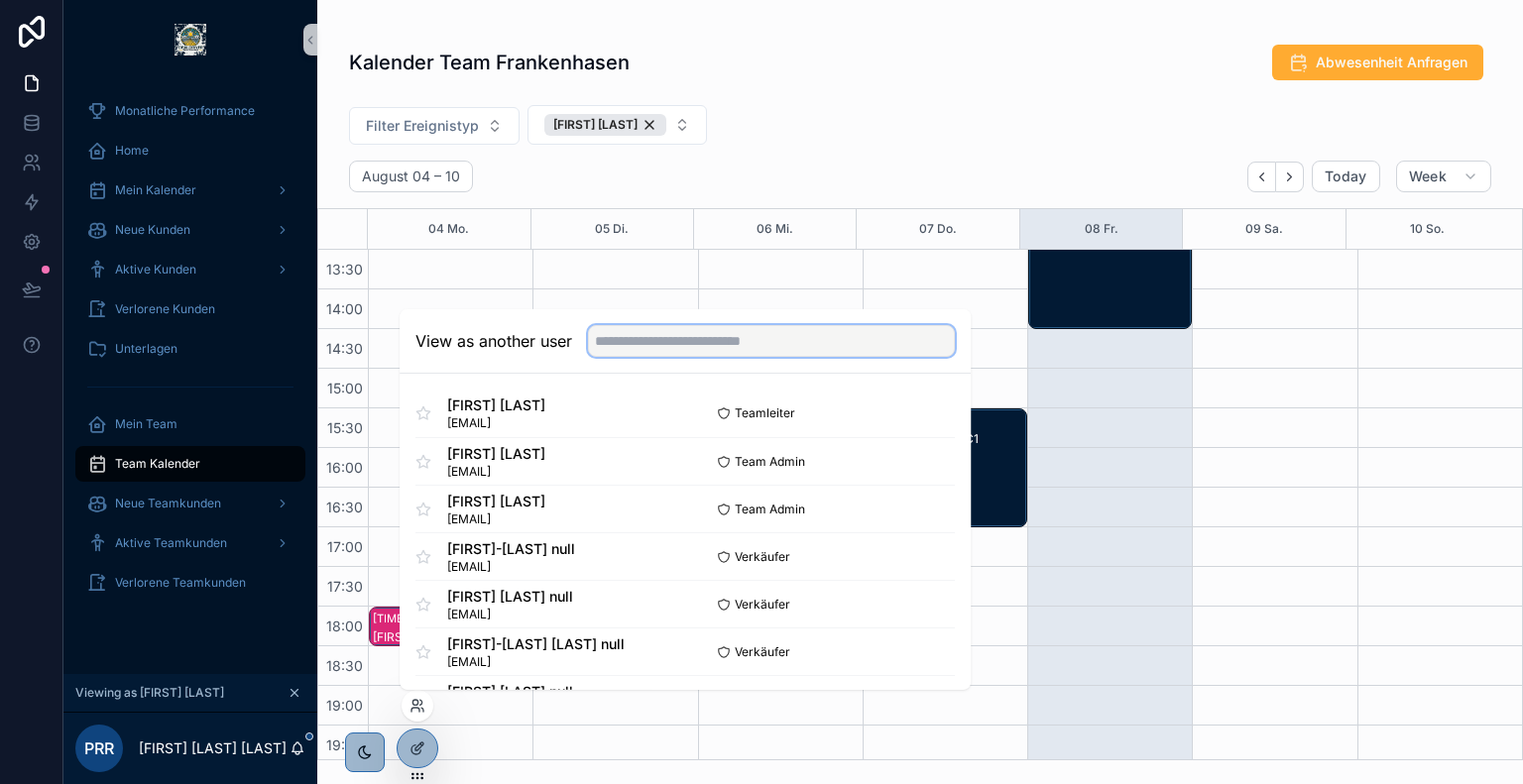 click at bounding box center (771, 341) 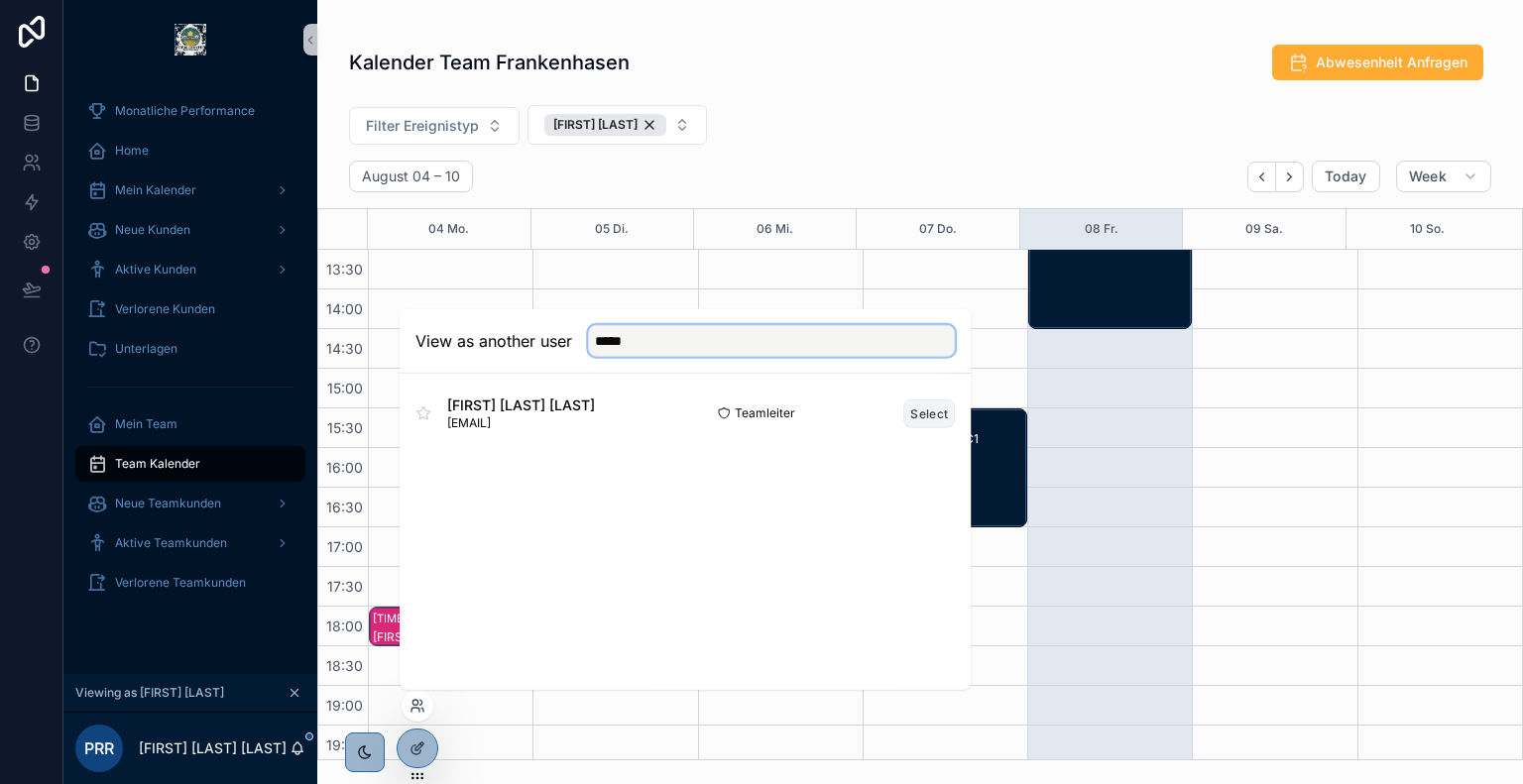 type on "*****" 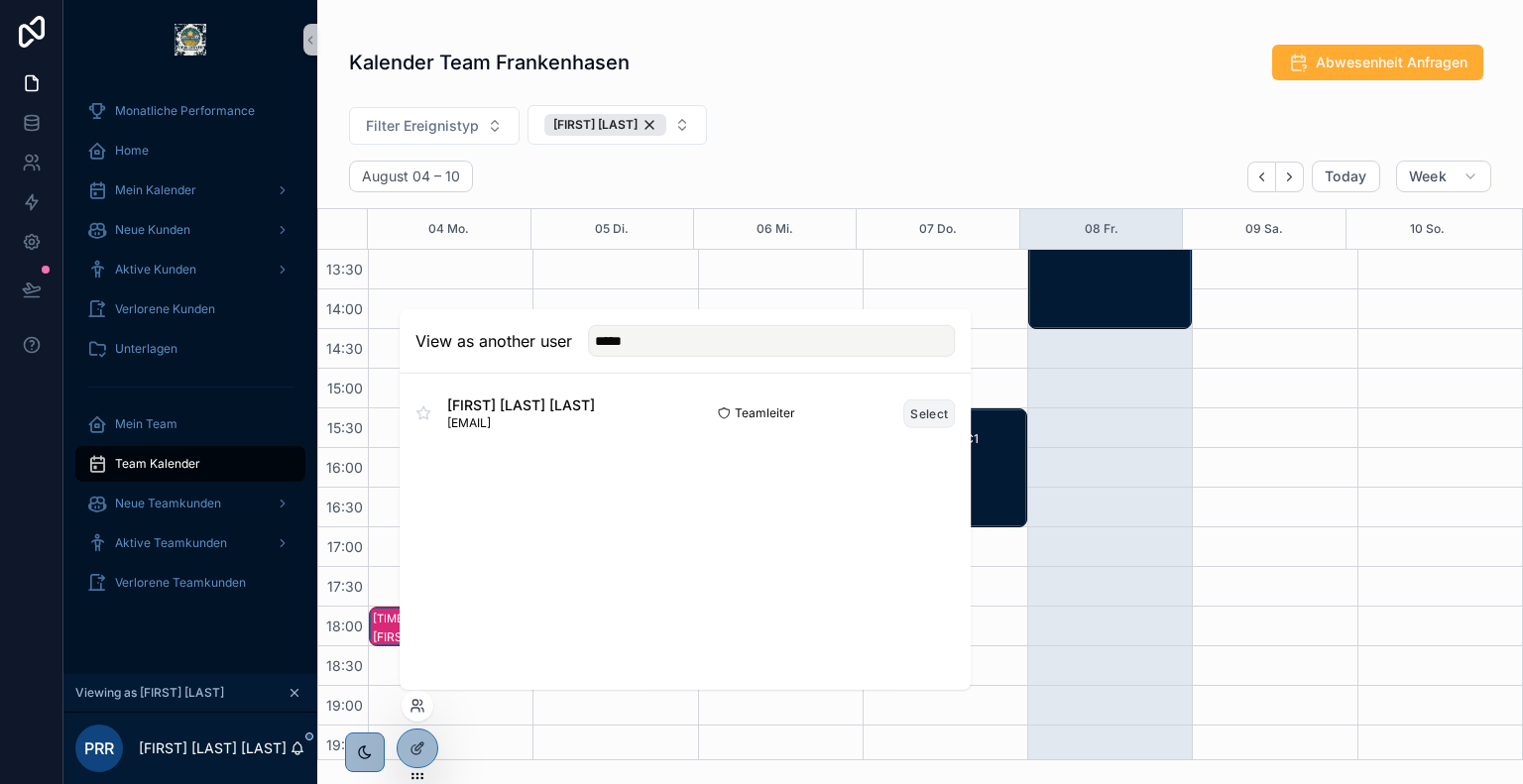 click on "Select" at bounding box center [929, 412] 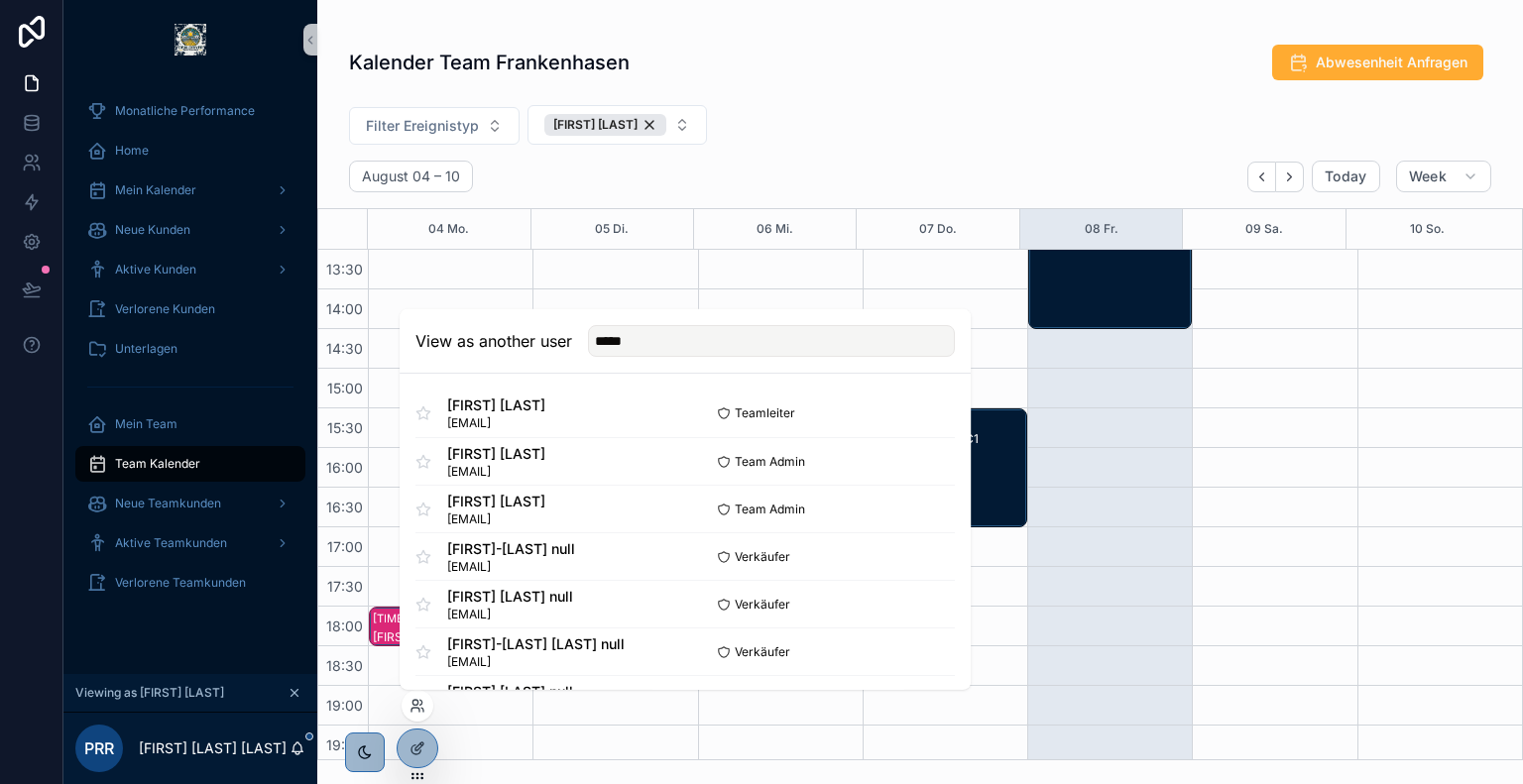 type 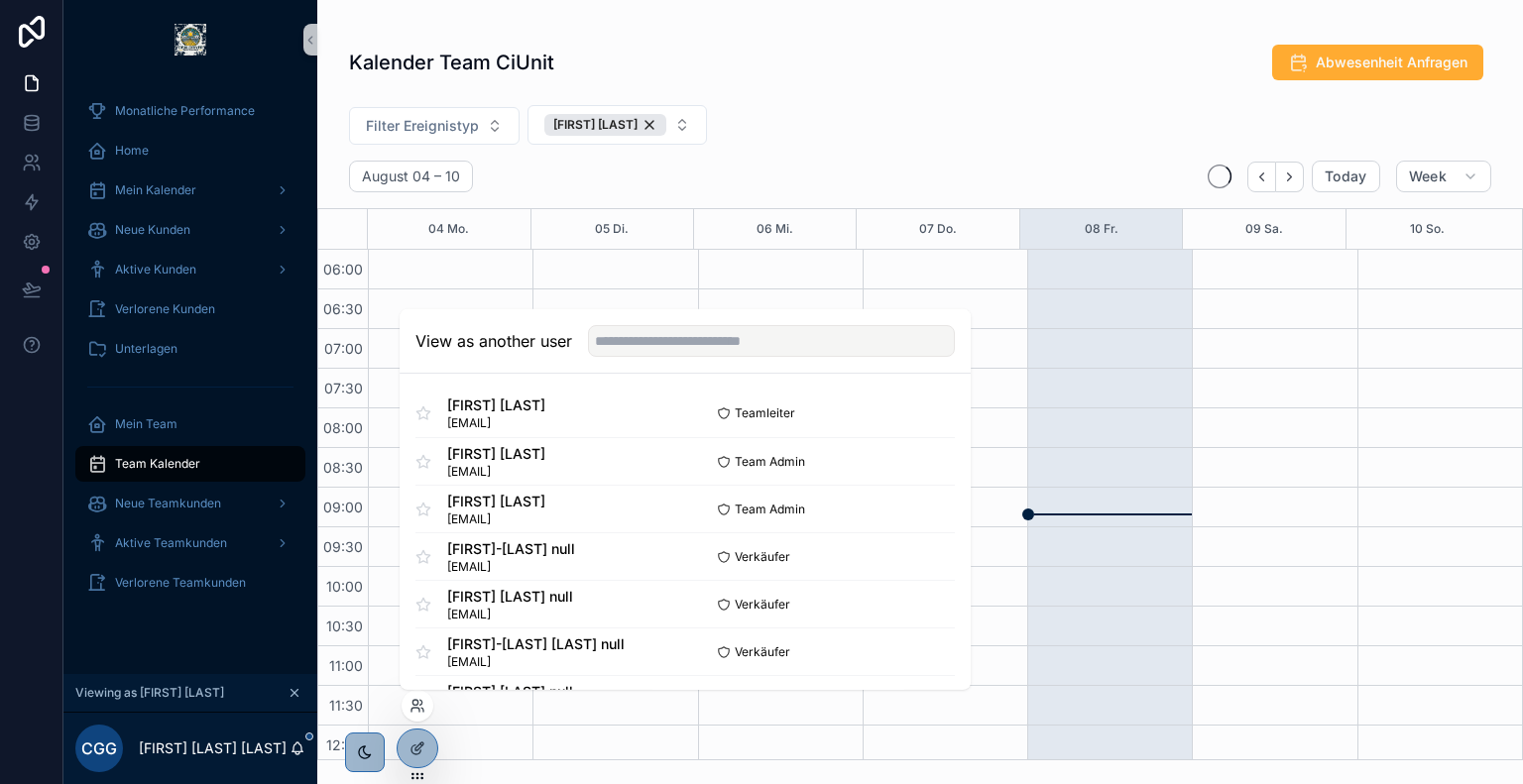 scroll, scrollTop: 476, scrollLeft: 0, axis: vertical 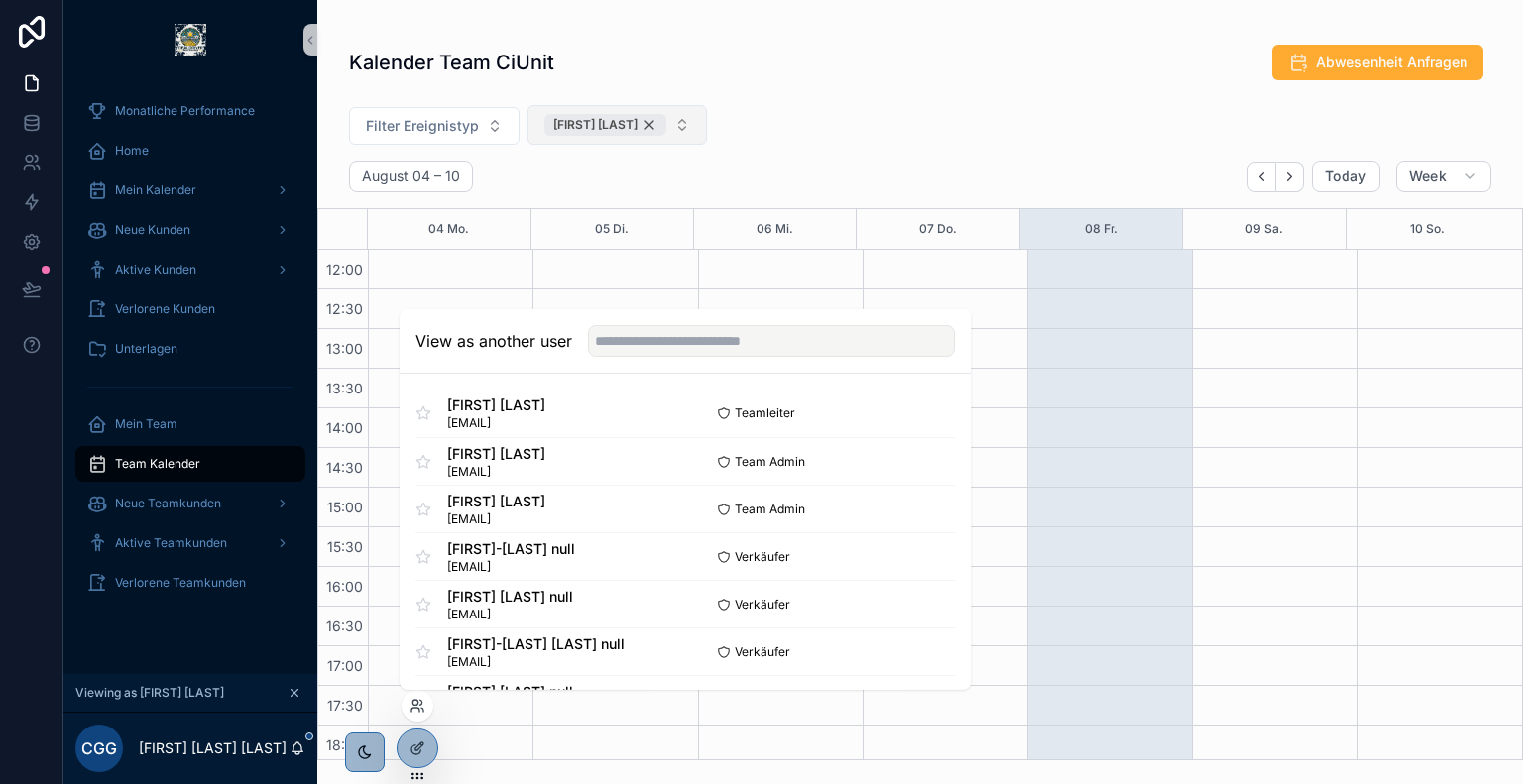 click on "[FIRST] [LAST]" at bounding box center (605, 125) 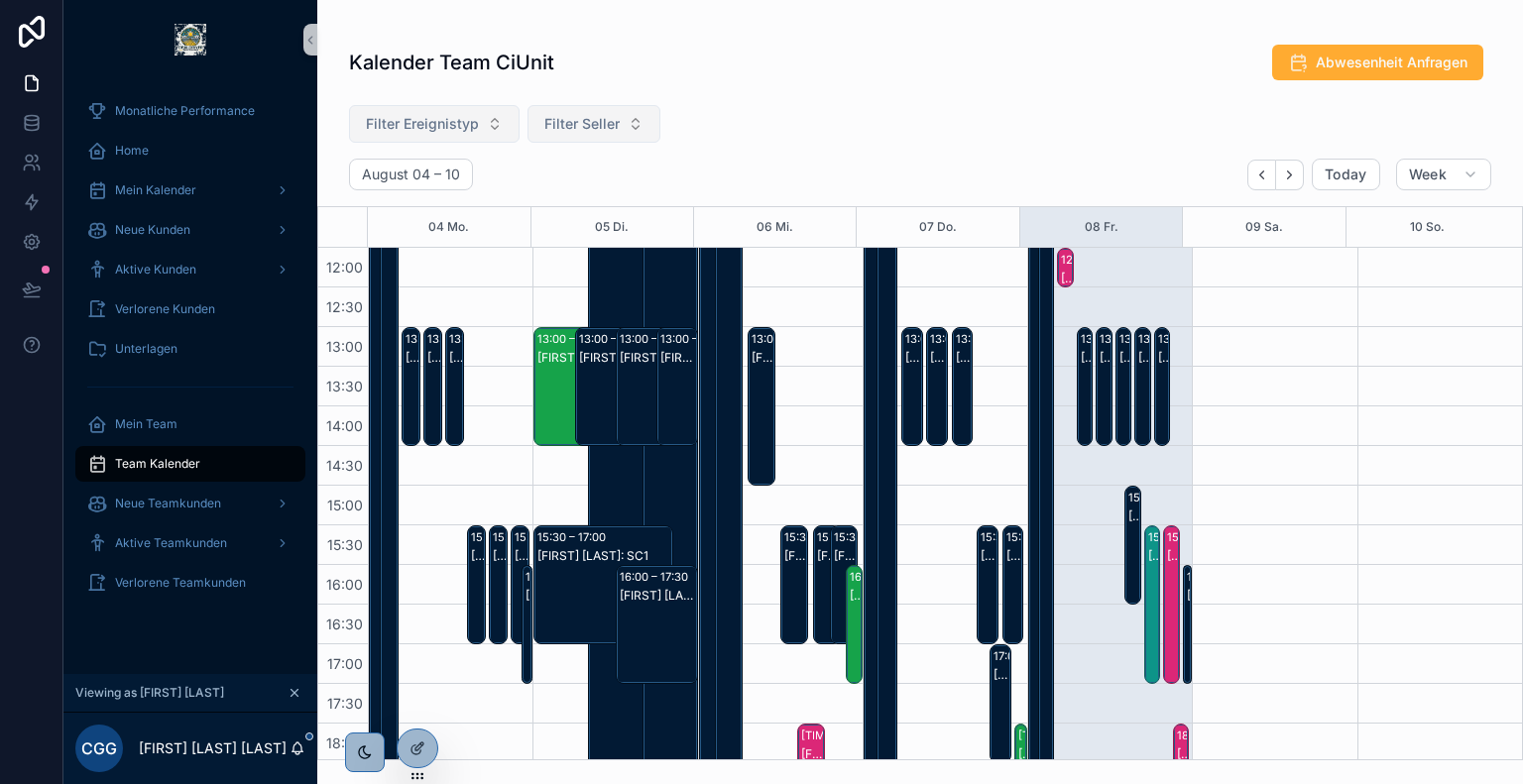click on "Filter Ereignistyp" at bounding box center [422, 124] 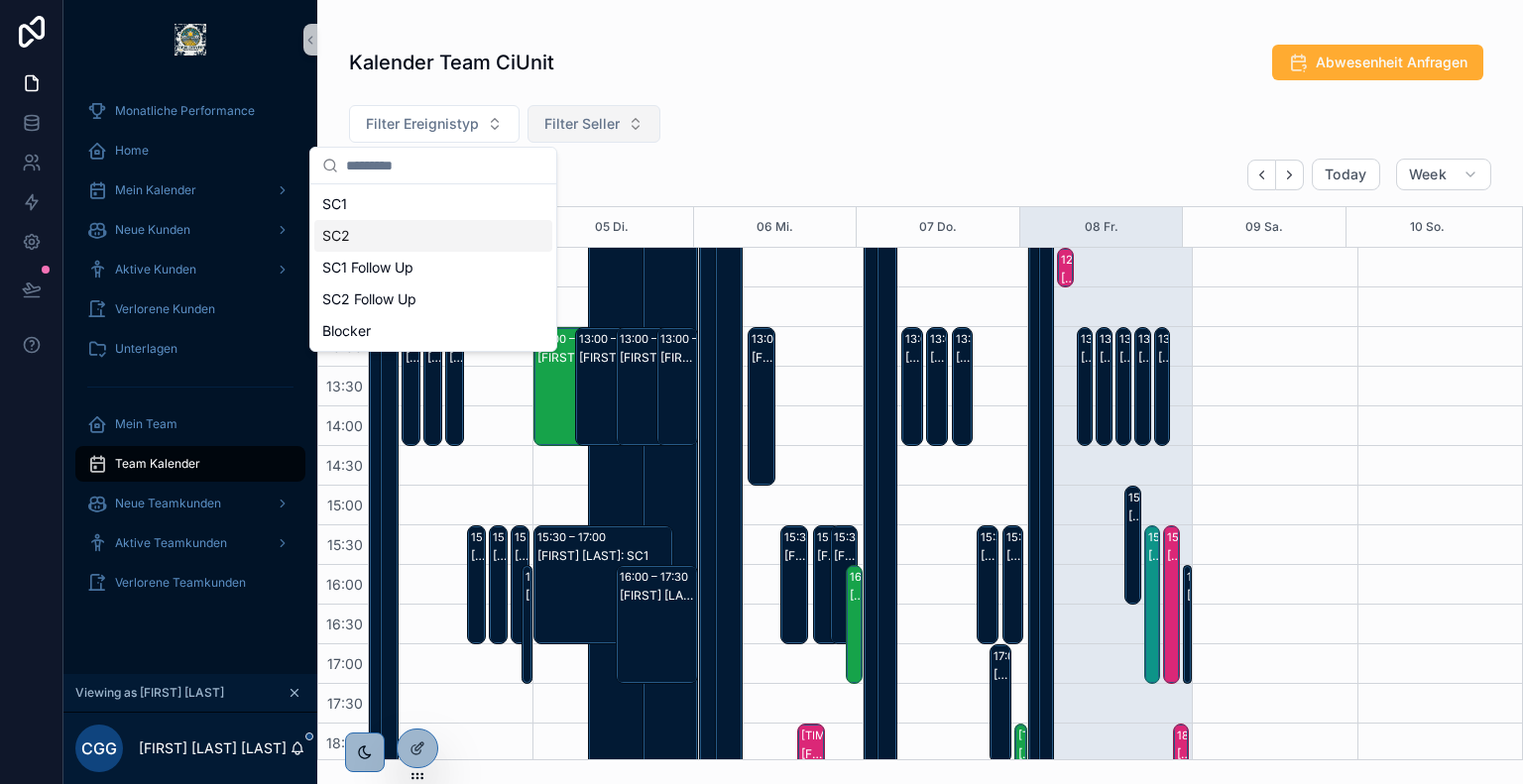 click on "SC2" at bounding box center (433, 236) 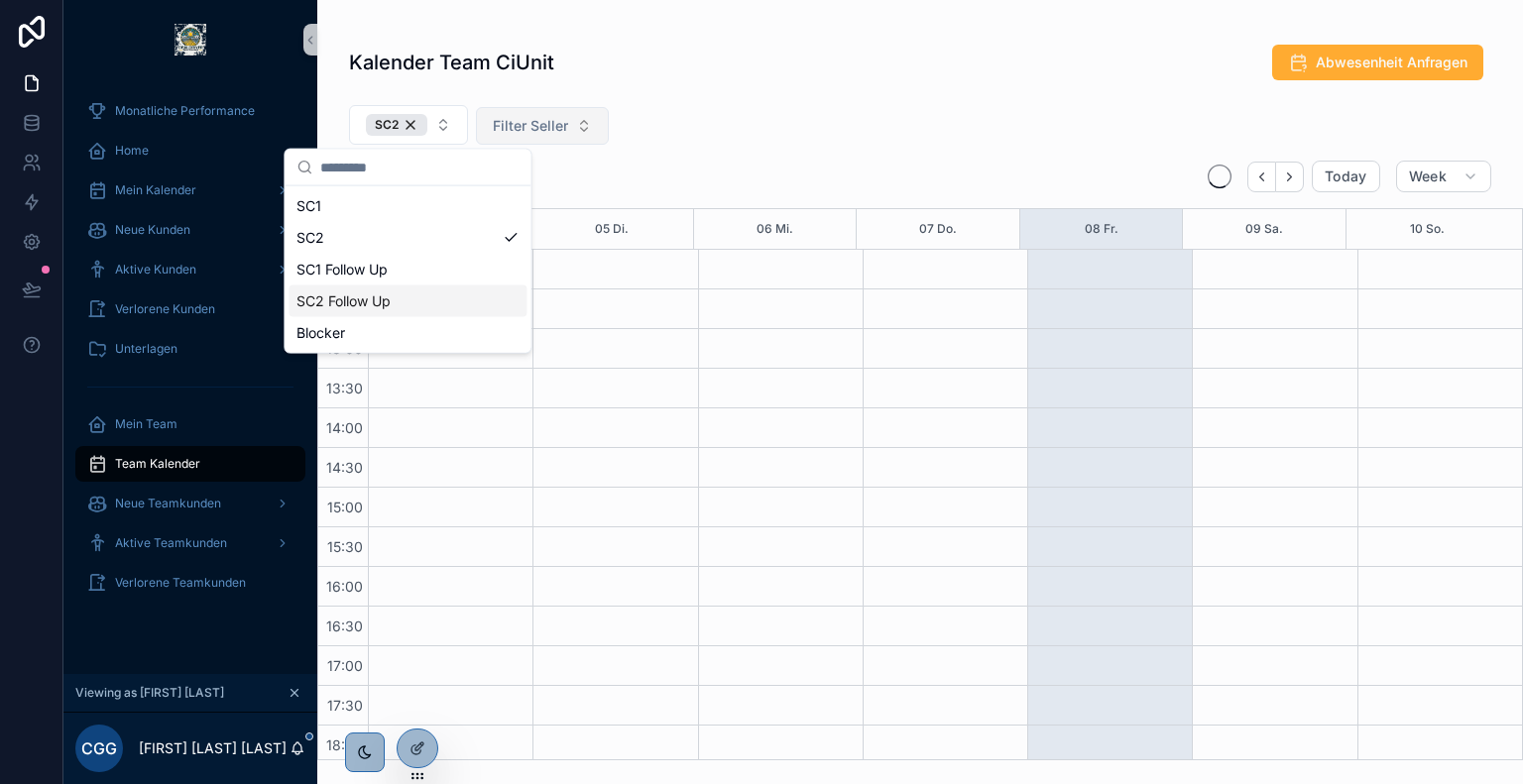 click on "SC2 Follow Up" at bounding box center (408, 301) 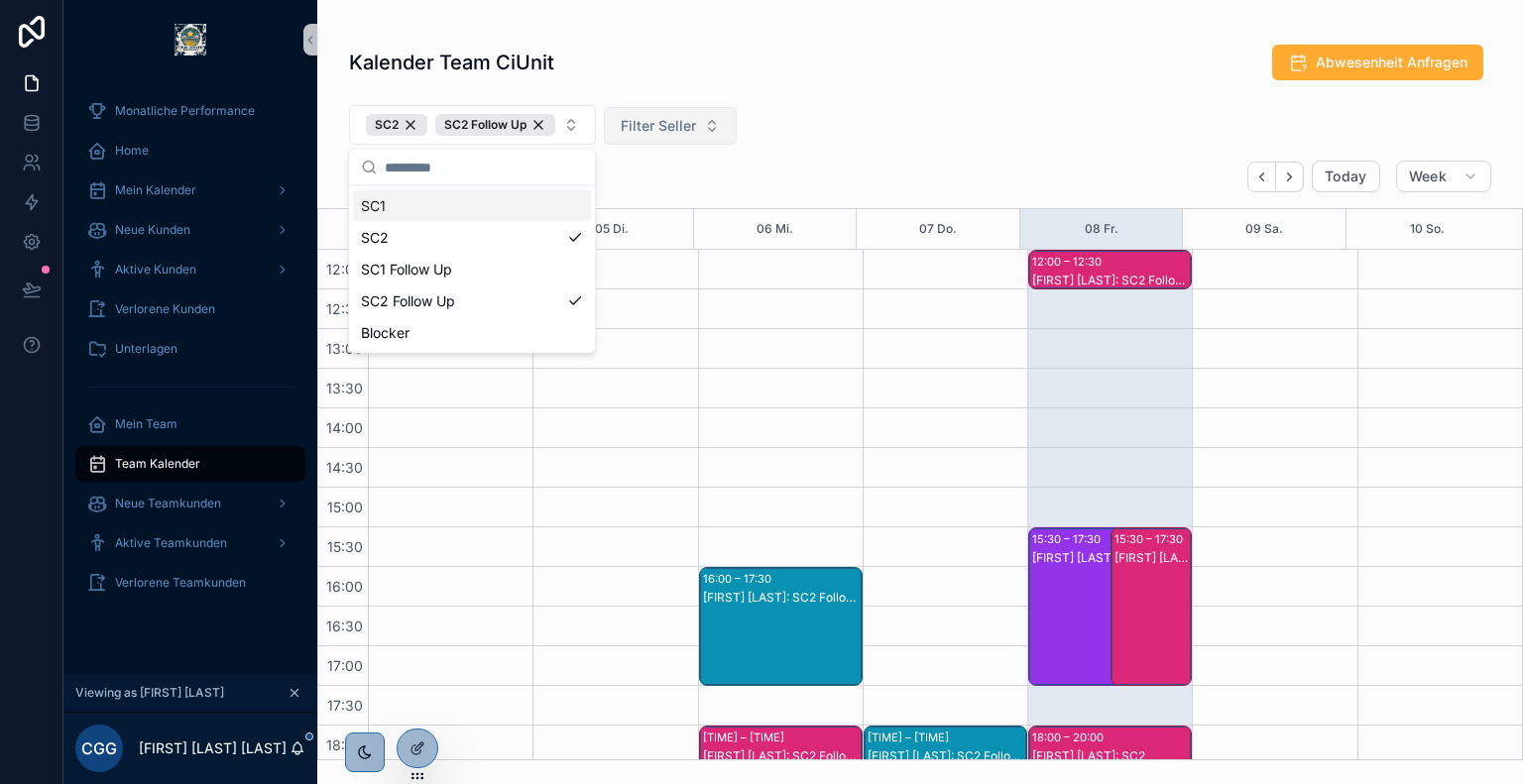 click on "SC2 SC2 Follow Up Filter Seller" at bounding box center (920, 129) 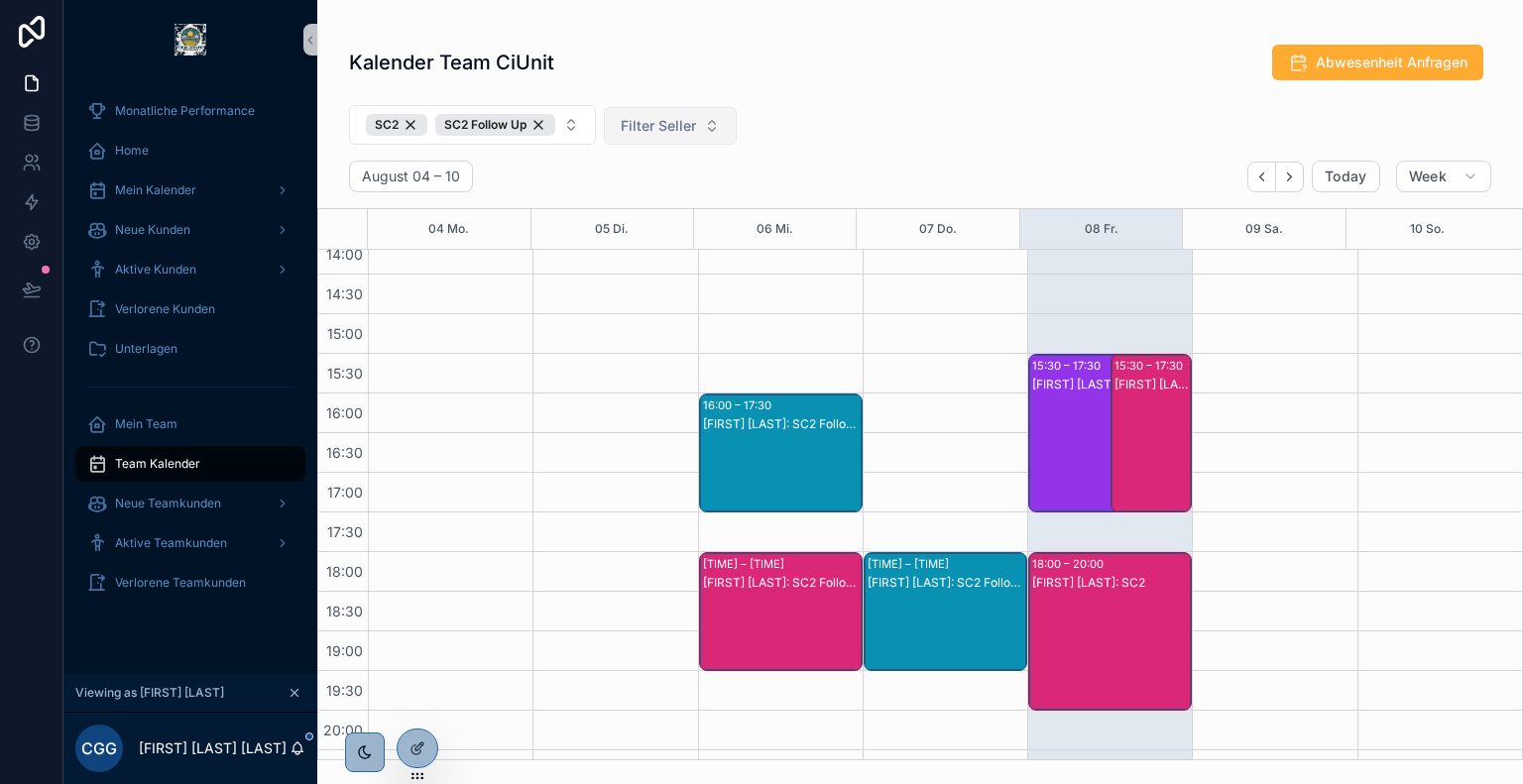 scroll, scrollTop: 653, scrollLeft: 0, axis: vertical 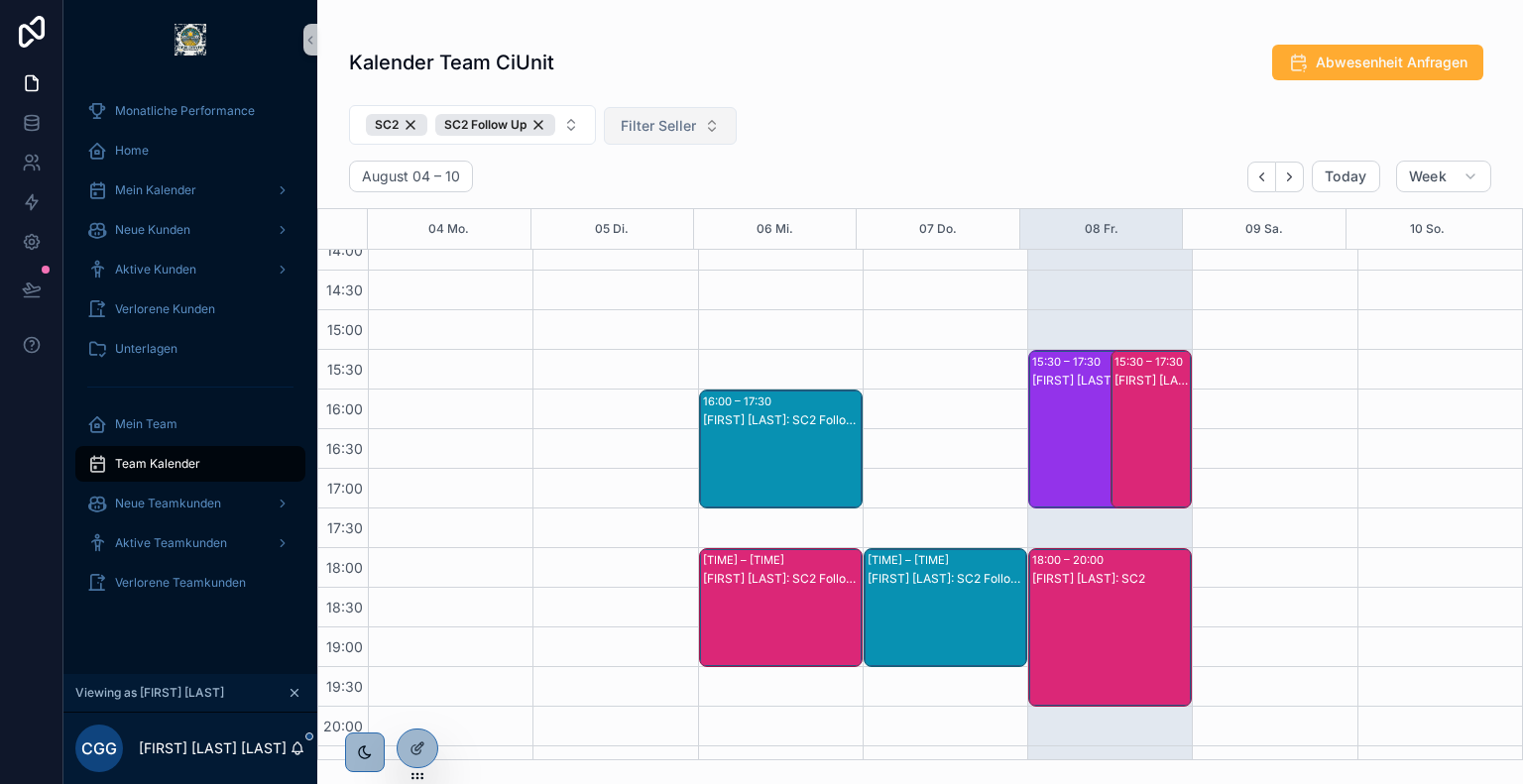 click on "[FIRST] [LAST]: SC2" at bounding box center [1152, 381] 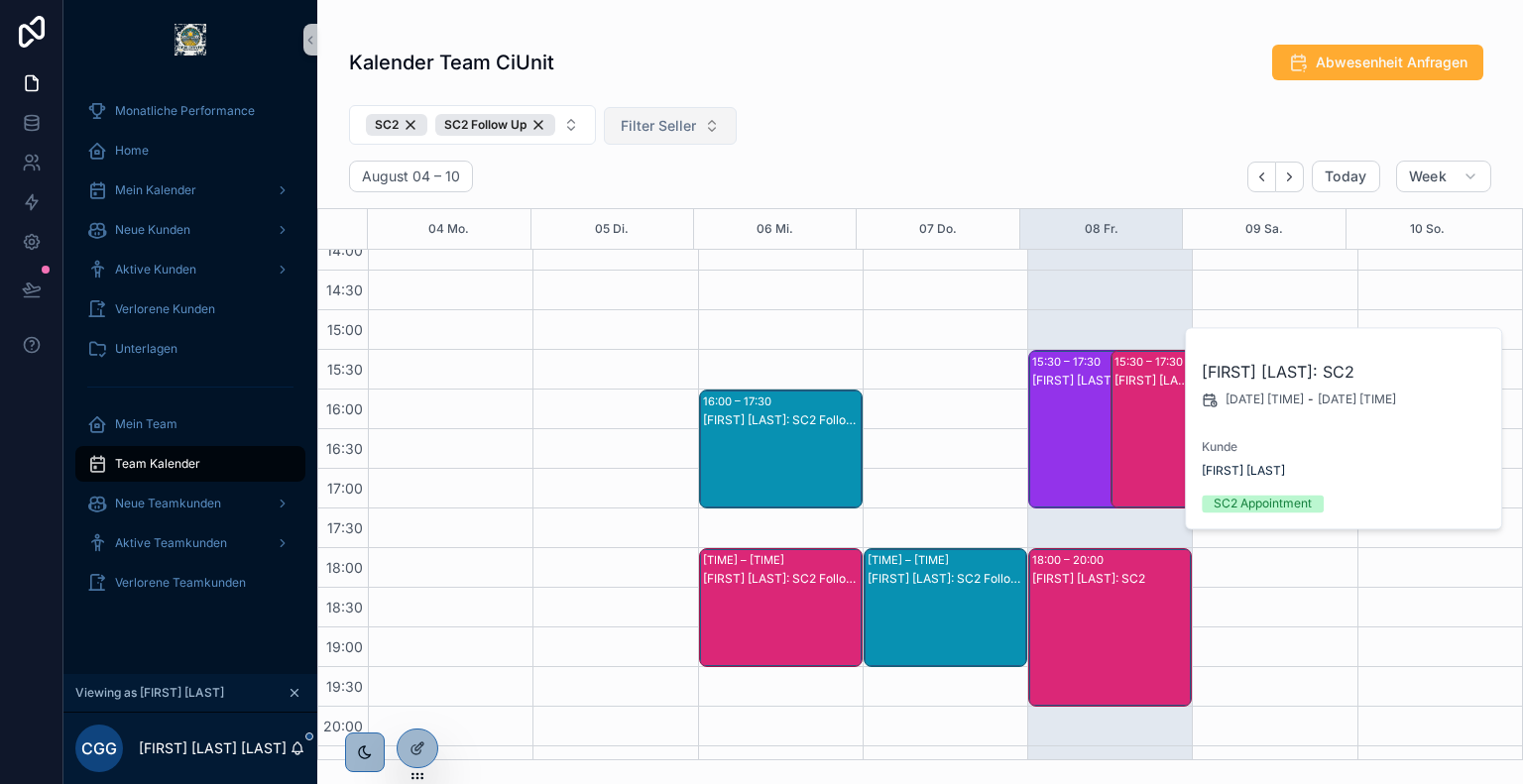 click on "[FIRST] [LAST]: SC2" at bounding box center [1099, 449] 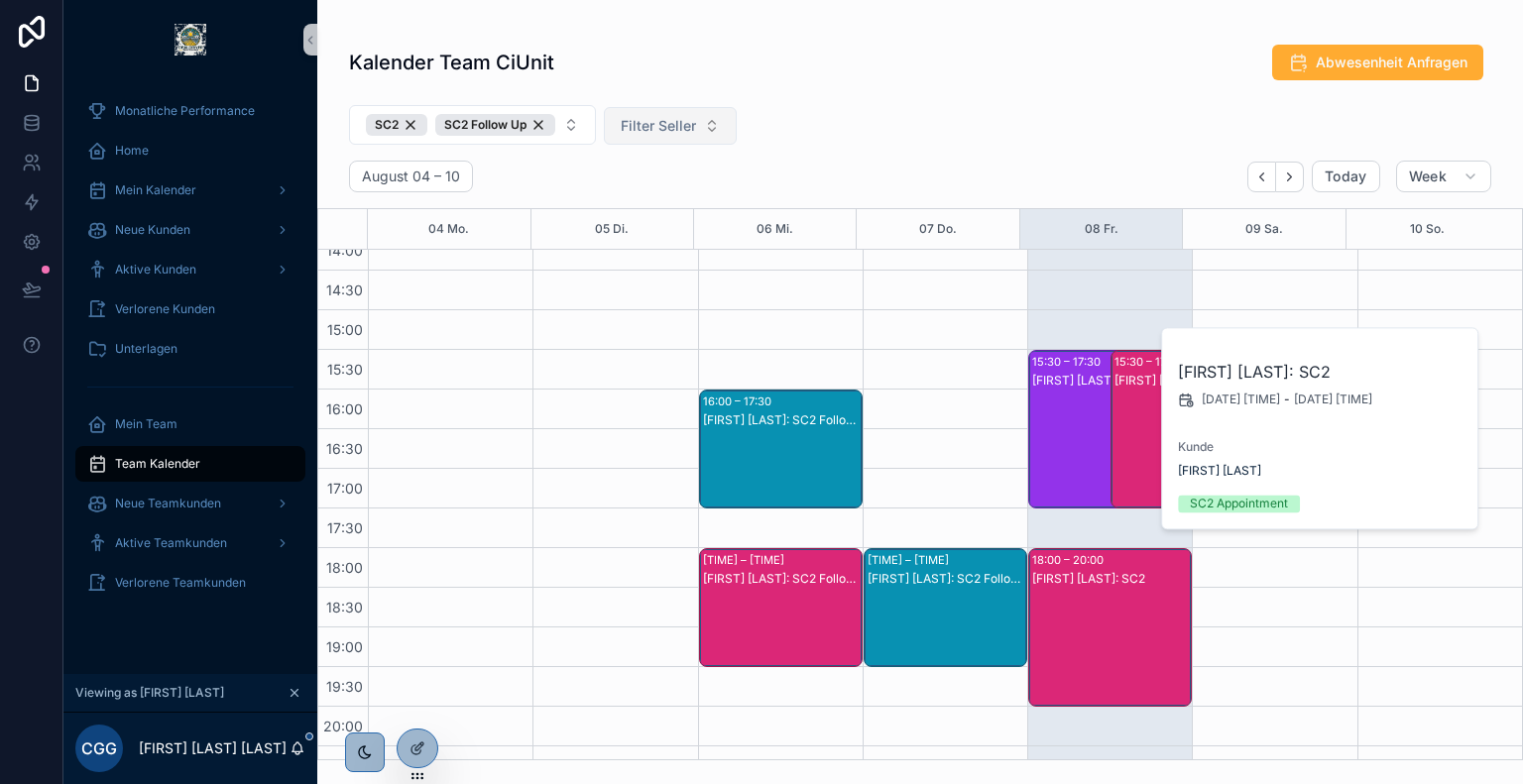 click on "[FIRST] [LAST]: SC2" at bounding box center [1111, 647] 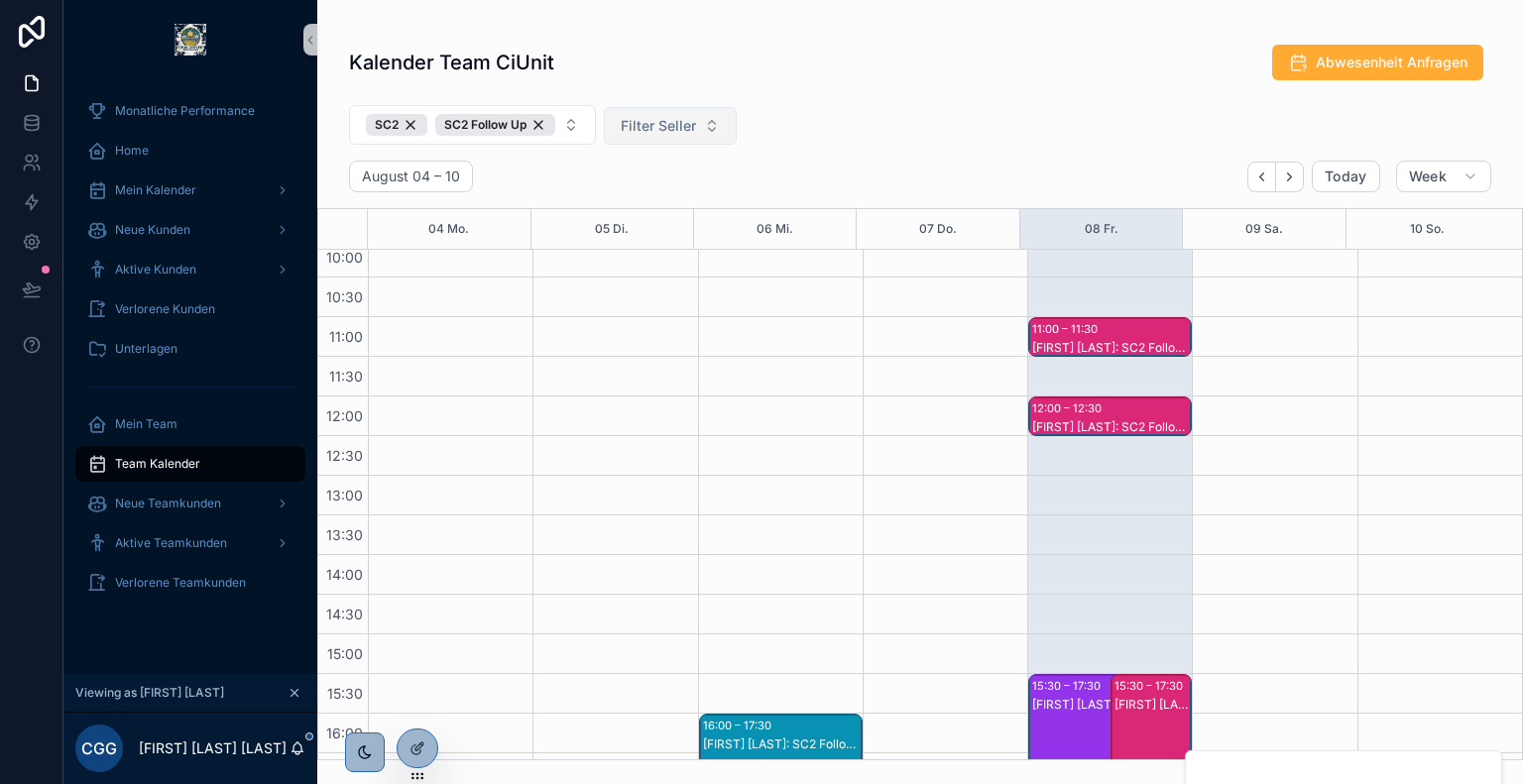 scroll, scrollTop: 248, scrollLeft: 0, axis: vertical 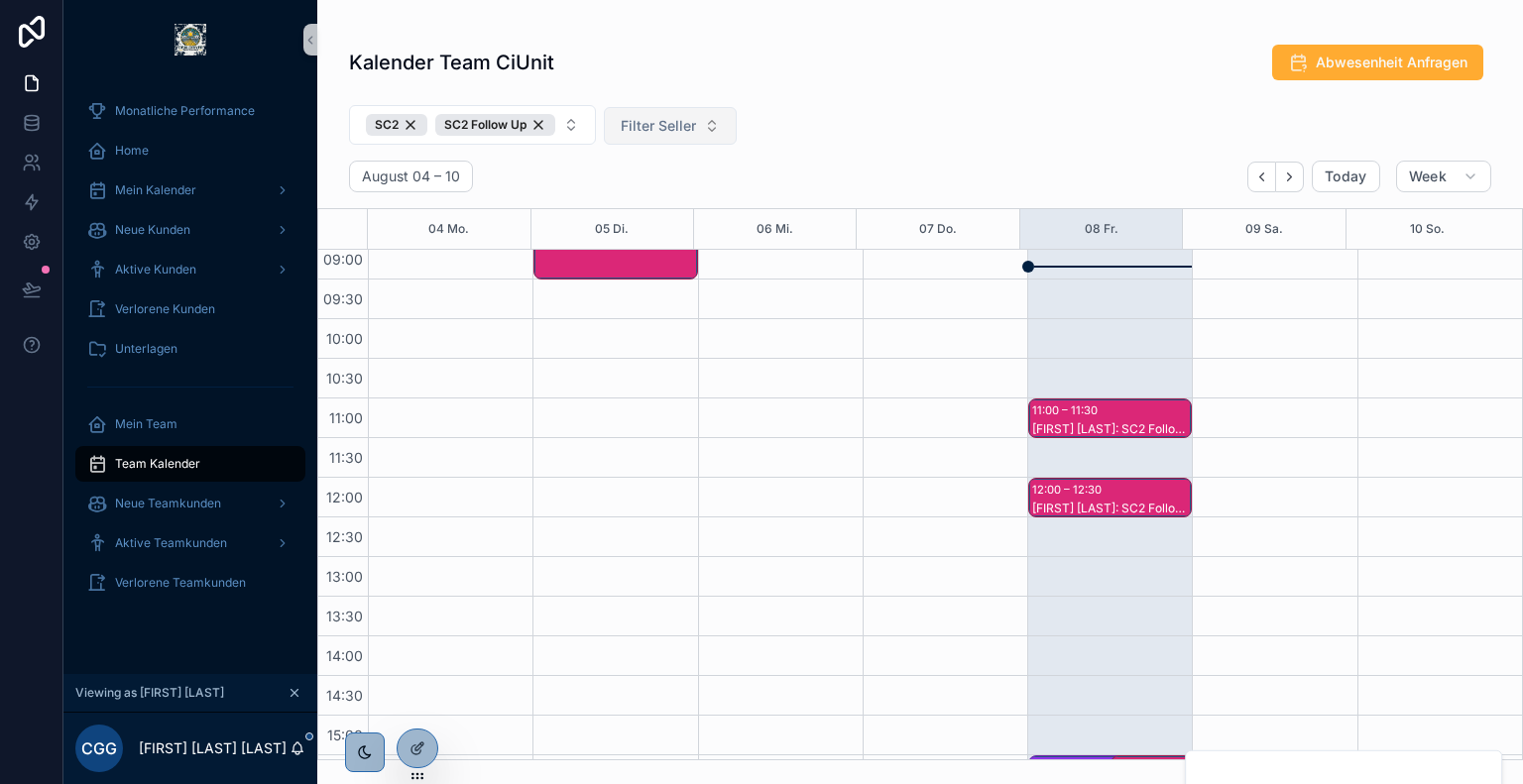click on "11:00 – 11:30" at bounding box center [1067, 410] 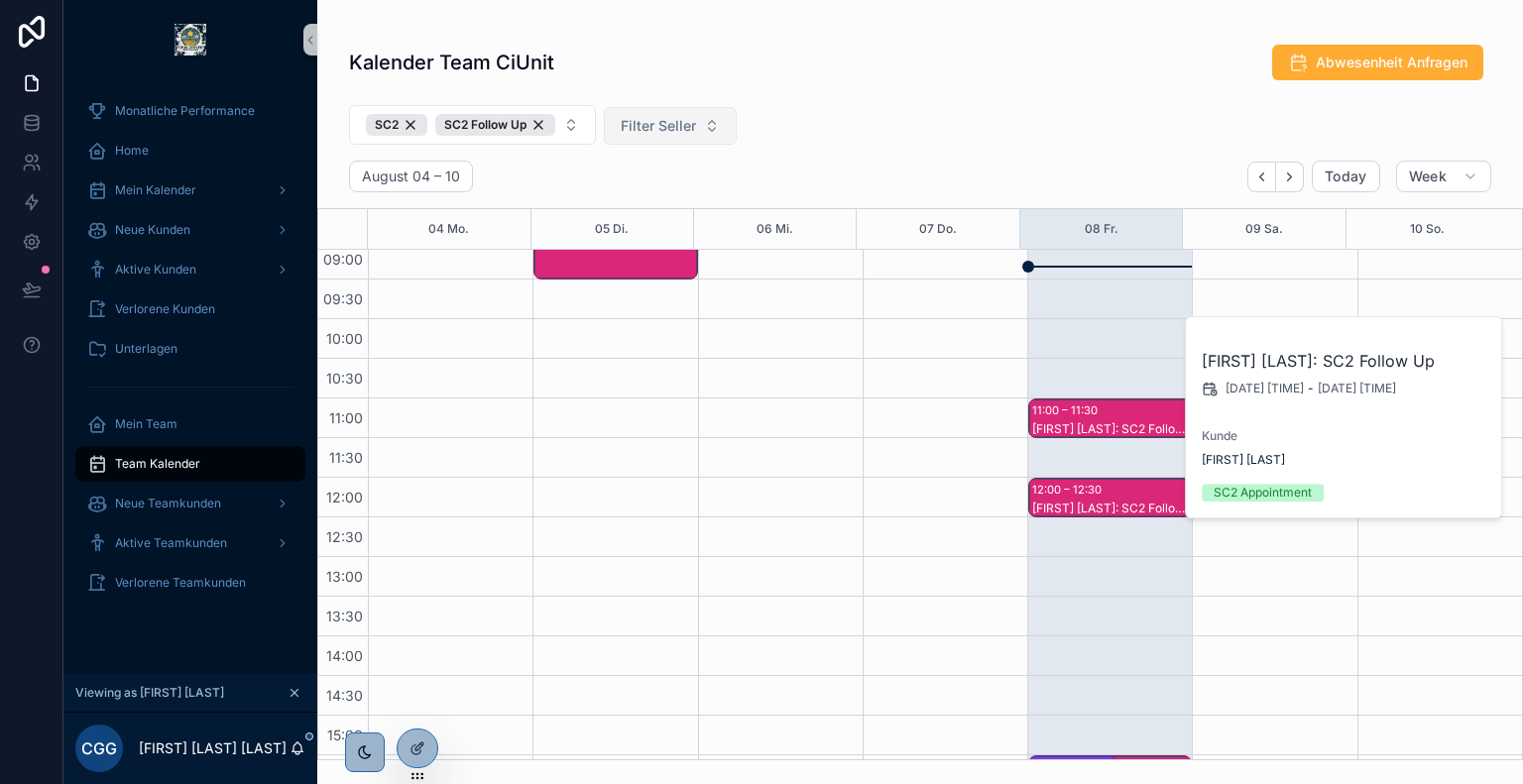 click on "[TIME] – [TIME] [FIRST] [LAST]: SC2 Follow Up [TIME] – [TIME] [FIRST] [LAST]: SC2 Follow Up [TIME] – [TIME] [FIRST] [LAST]: SC2 [TIME] – [TIME] [FIRST] [LAST]: SC2 [TIME] – [TIME] [FIRST] [LAST]: SC2" at bounding box center [1110, 636] 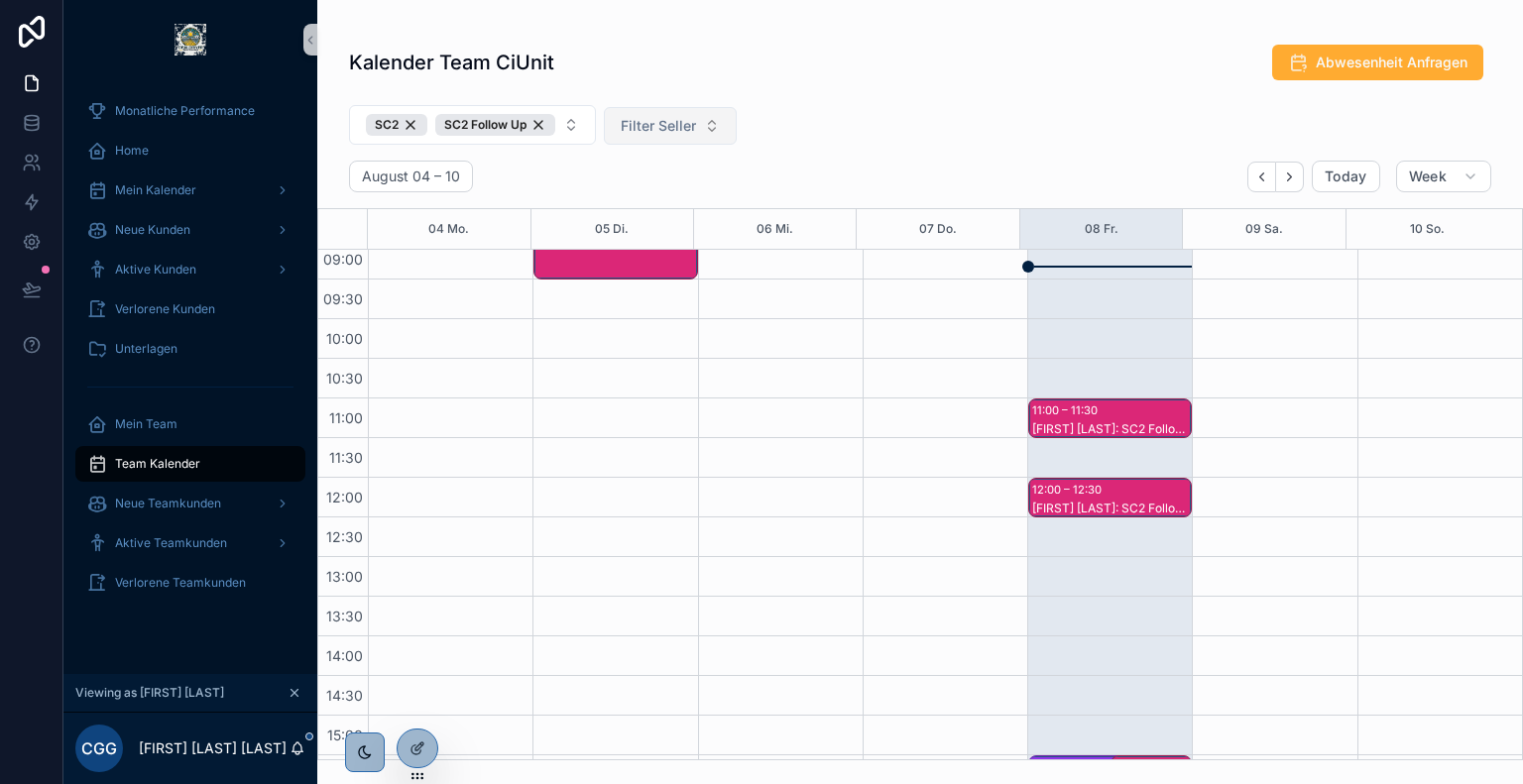 click on "11:00 – 11:30" at bounding box center [1067, 410] 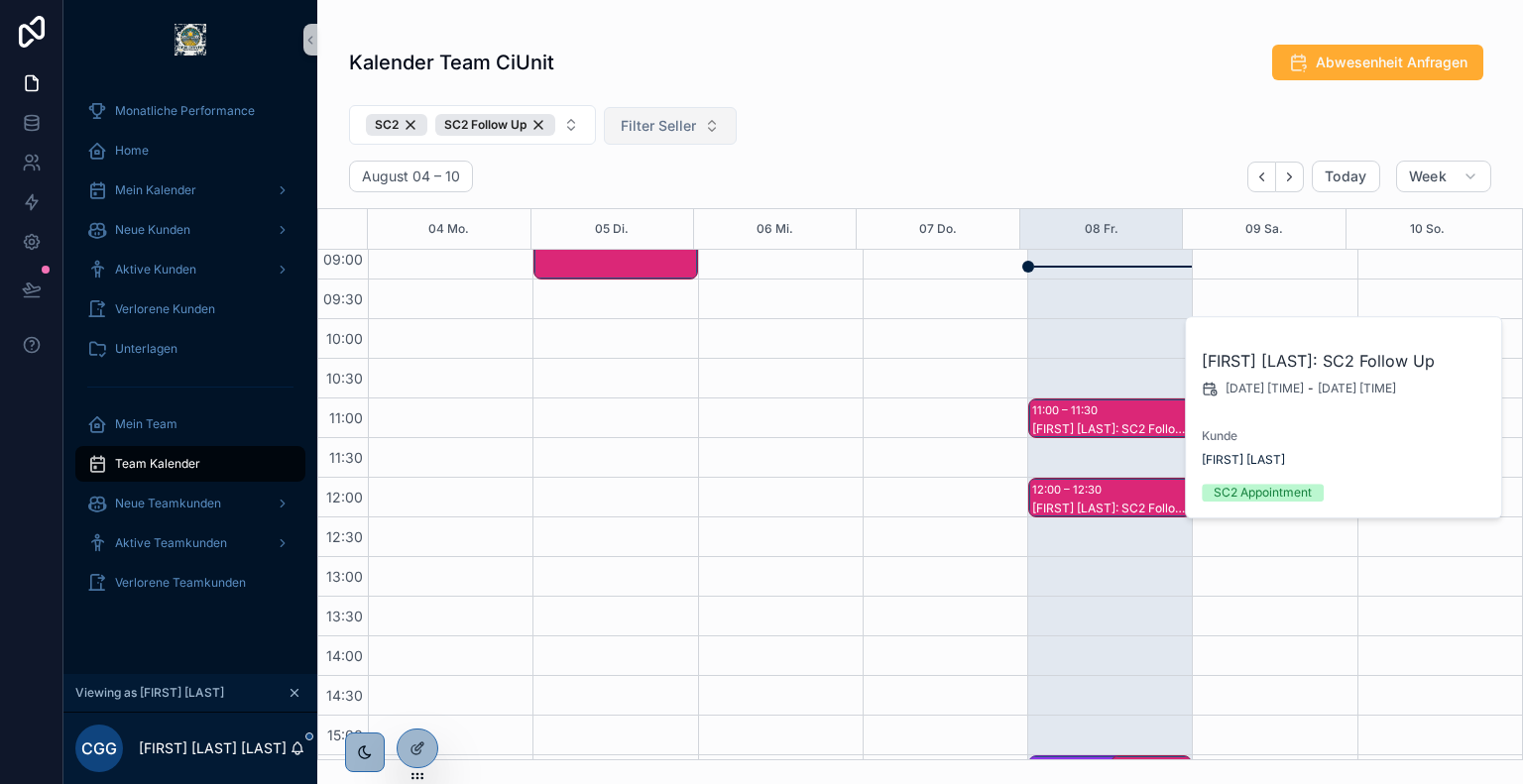 click on "Kalender Team CiUnit Abwesenheit Anfragen" at bounding box center (920, 62) 